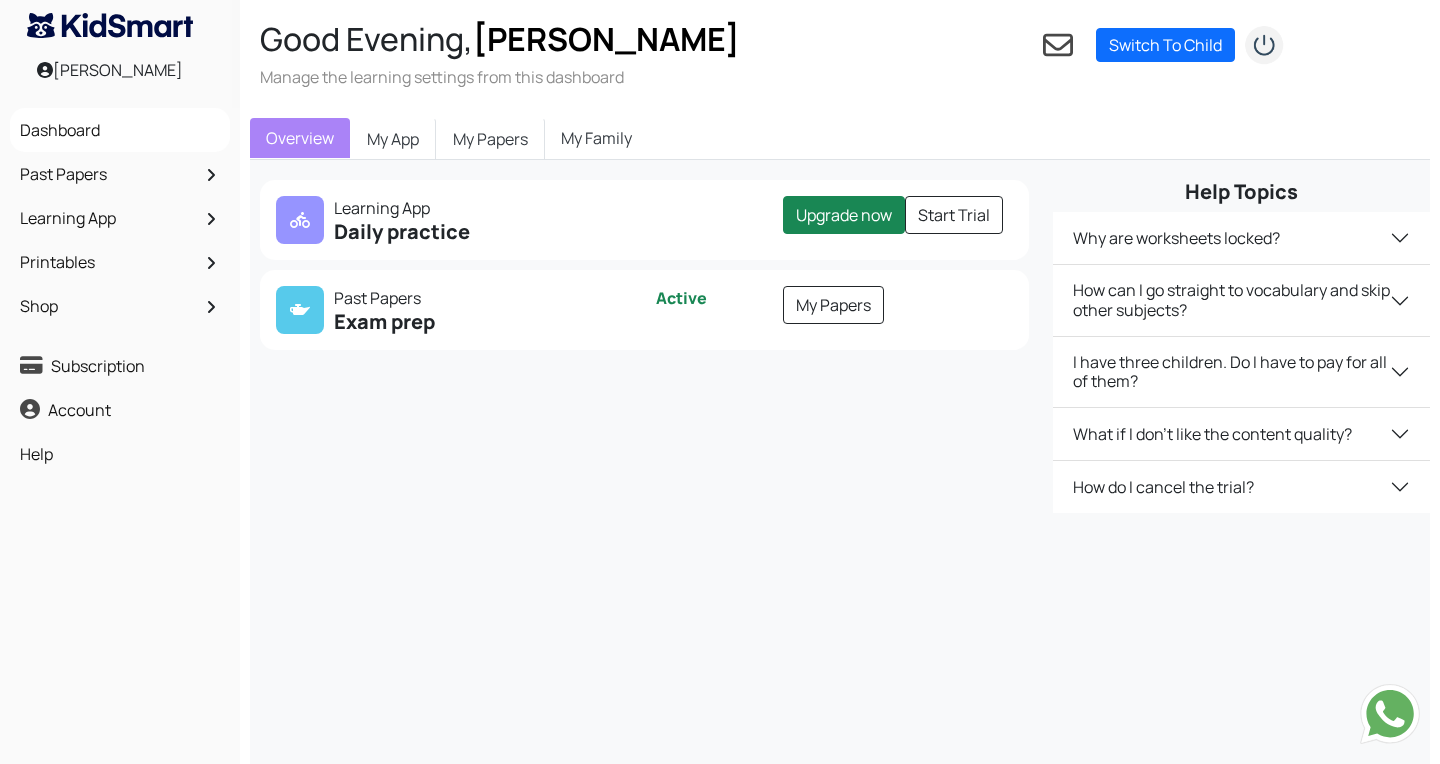 scroll, scrollTop: 0, scrollLeft: 0, axis: both 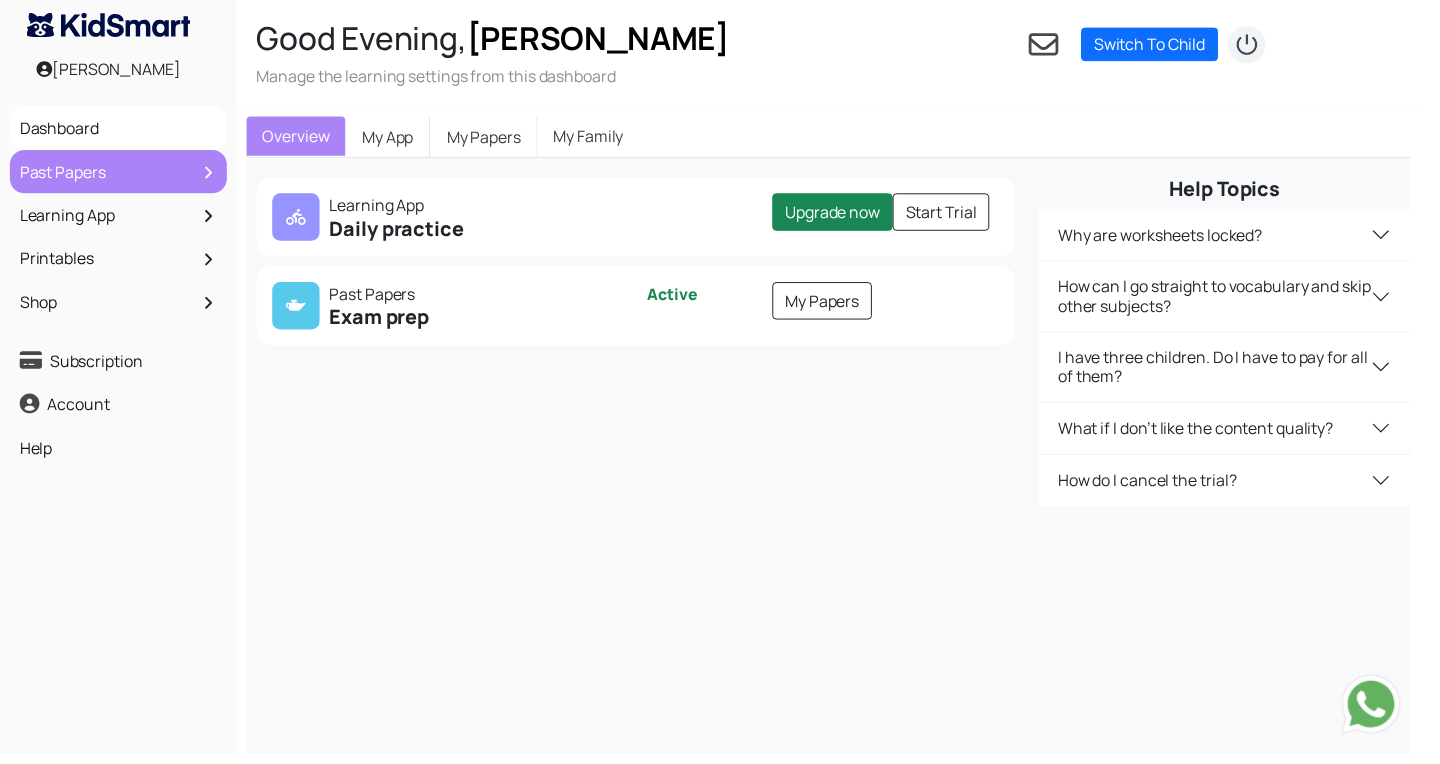 click on "Past Papers" at bounding box center [120, 174] 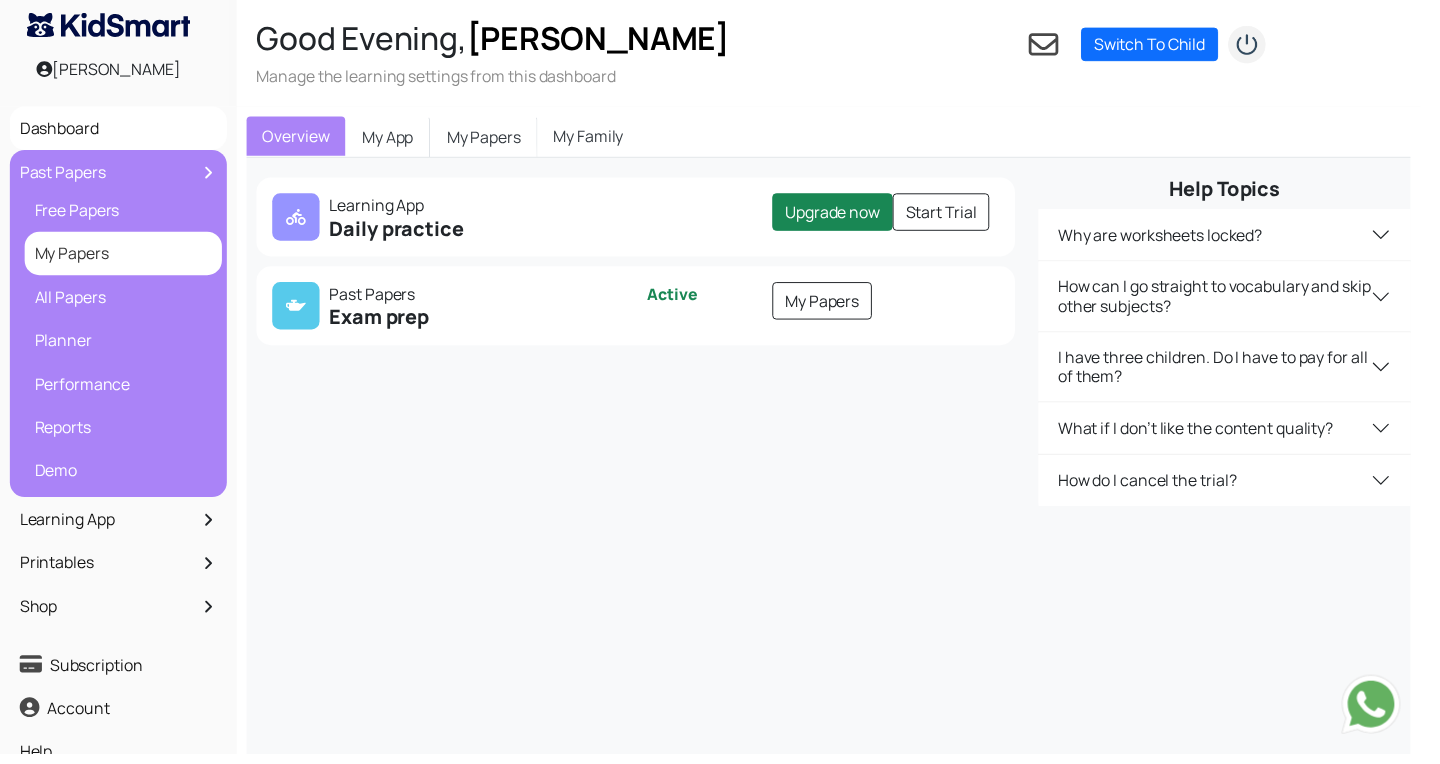 click on "My Papers" at bounding box center [125, 257] 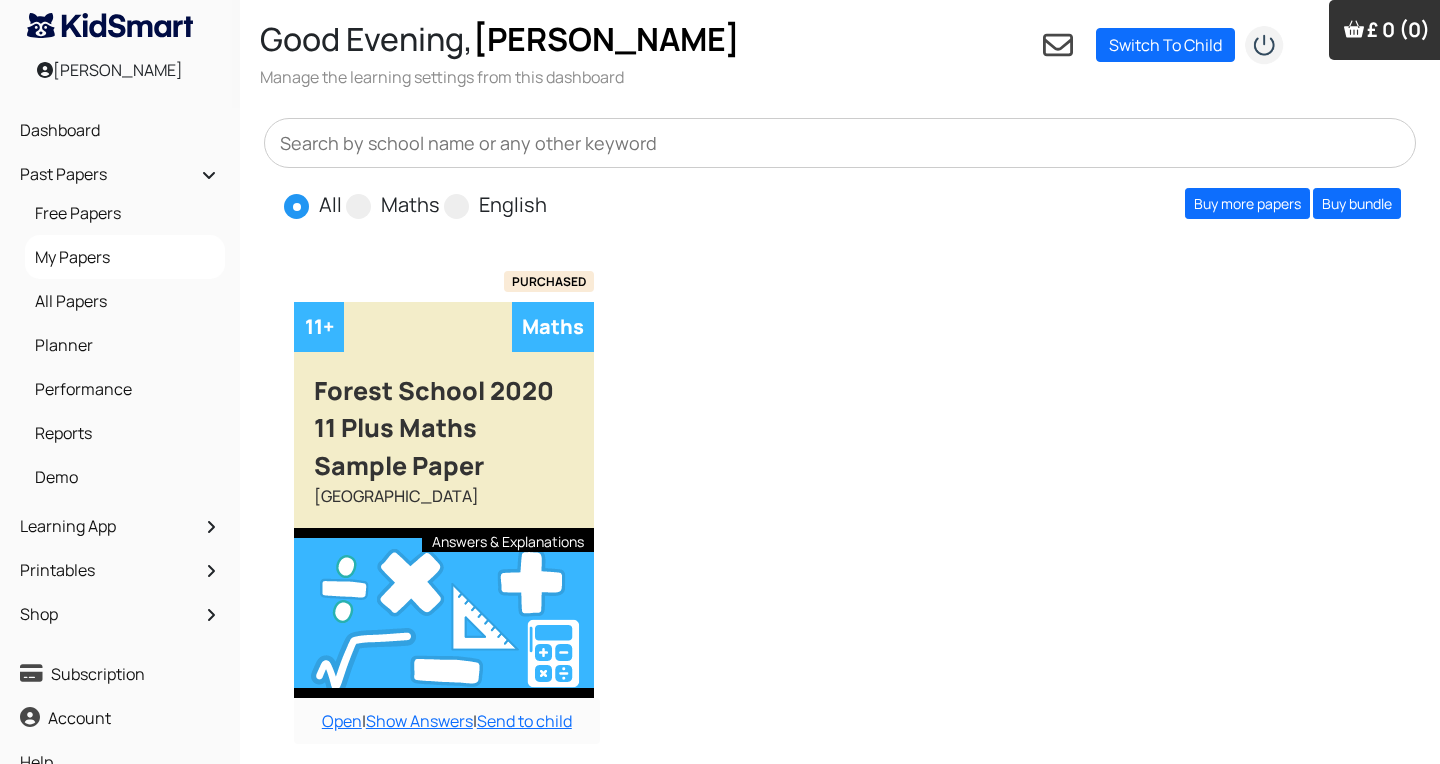 scroll, scrollTop: 0, scrollLeft: 0, axis: both 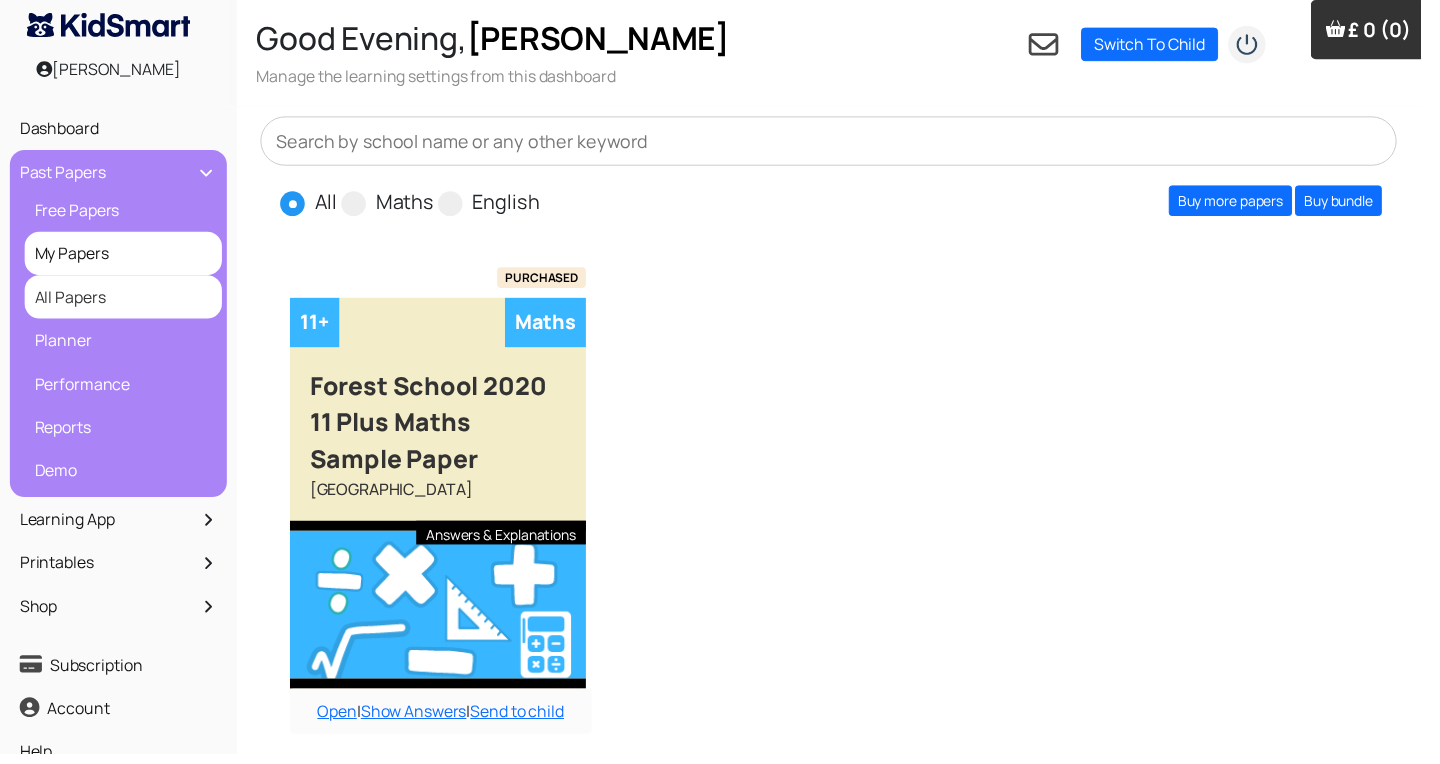click on "All Papers" at bounding box center [125, 301] 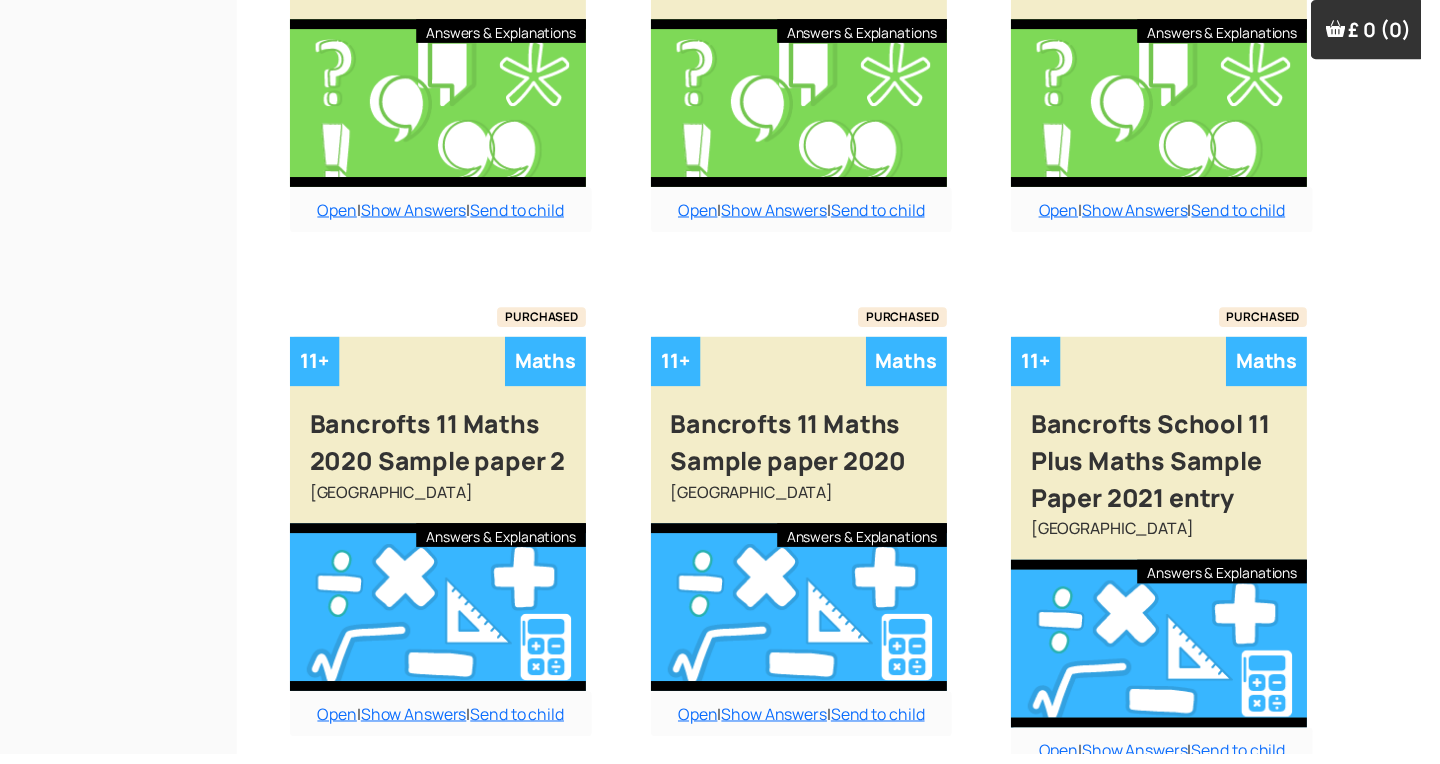 scroll, scrollTop: 1637, scrollLeft: 0, axis: vertical 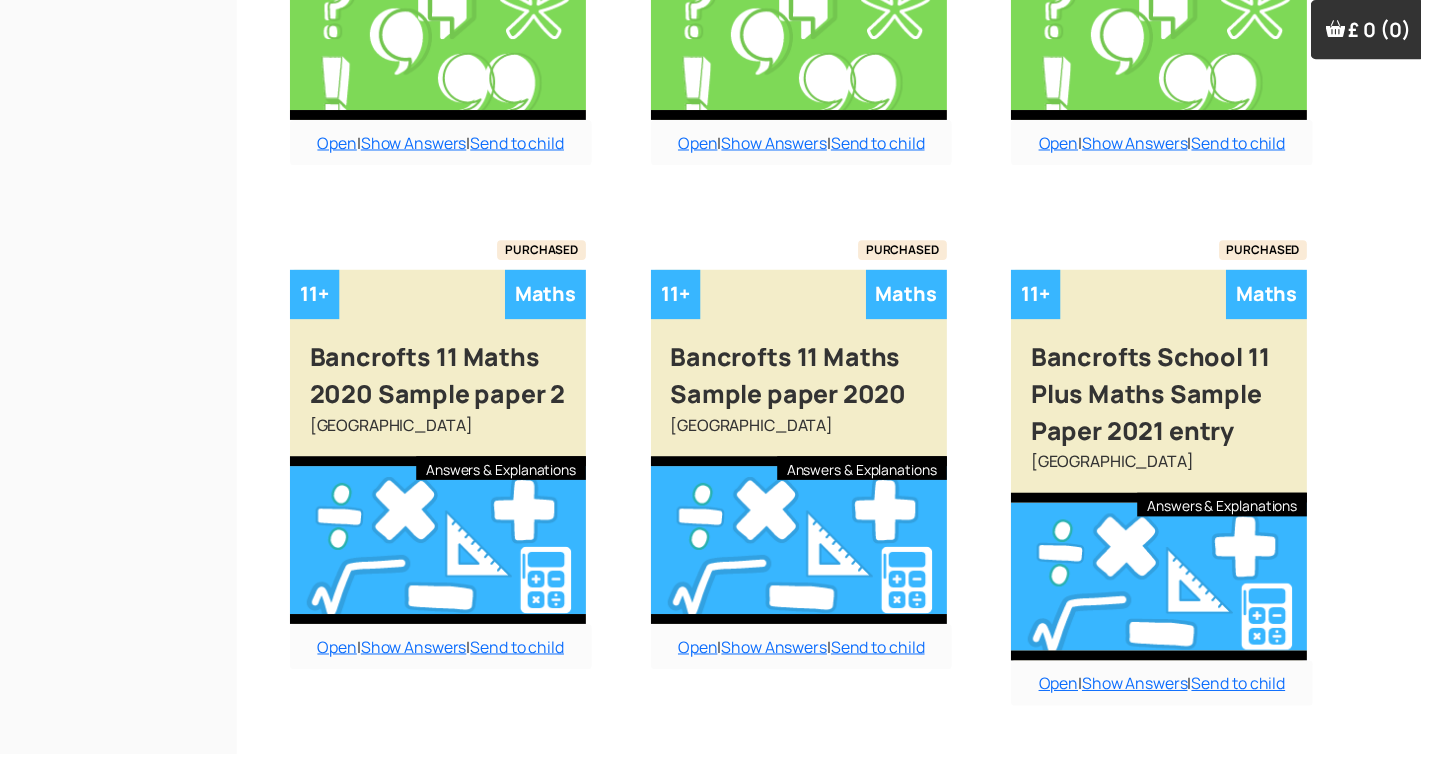 click on "Show More" at bounding box center [840, 801] 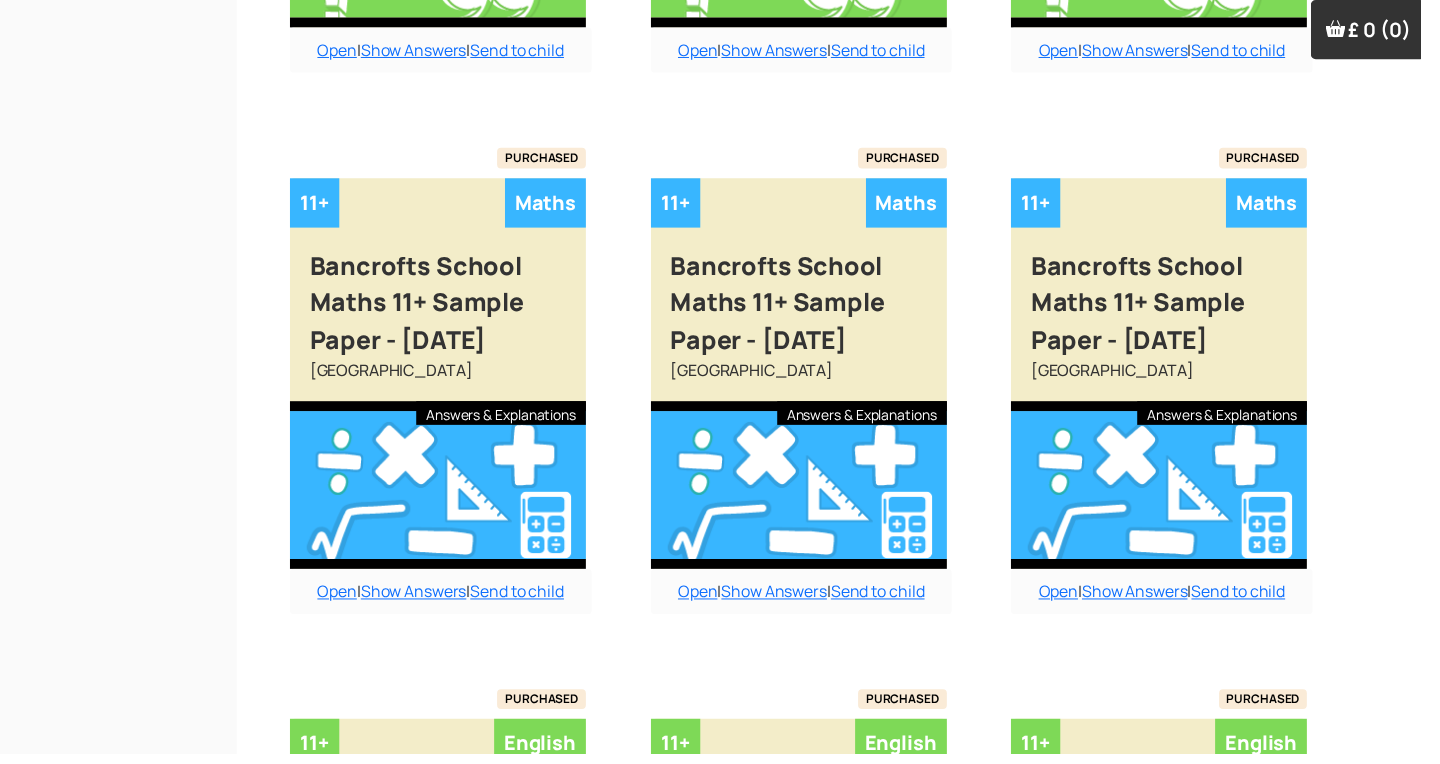 scroll, scrollTop: 3758, scrollLeft: 0, axis: vertical 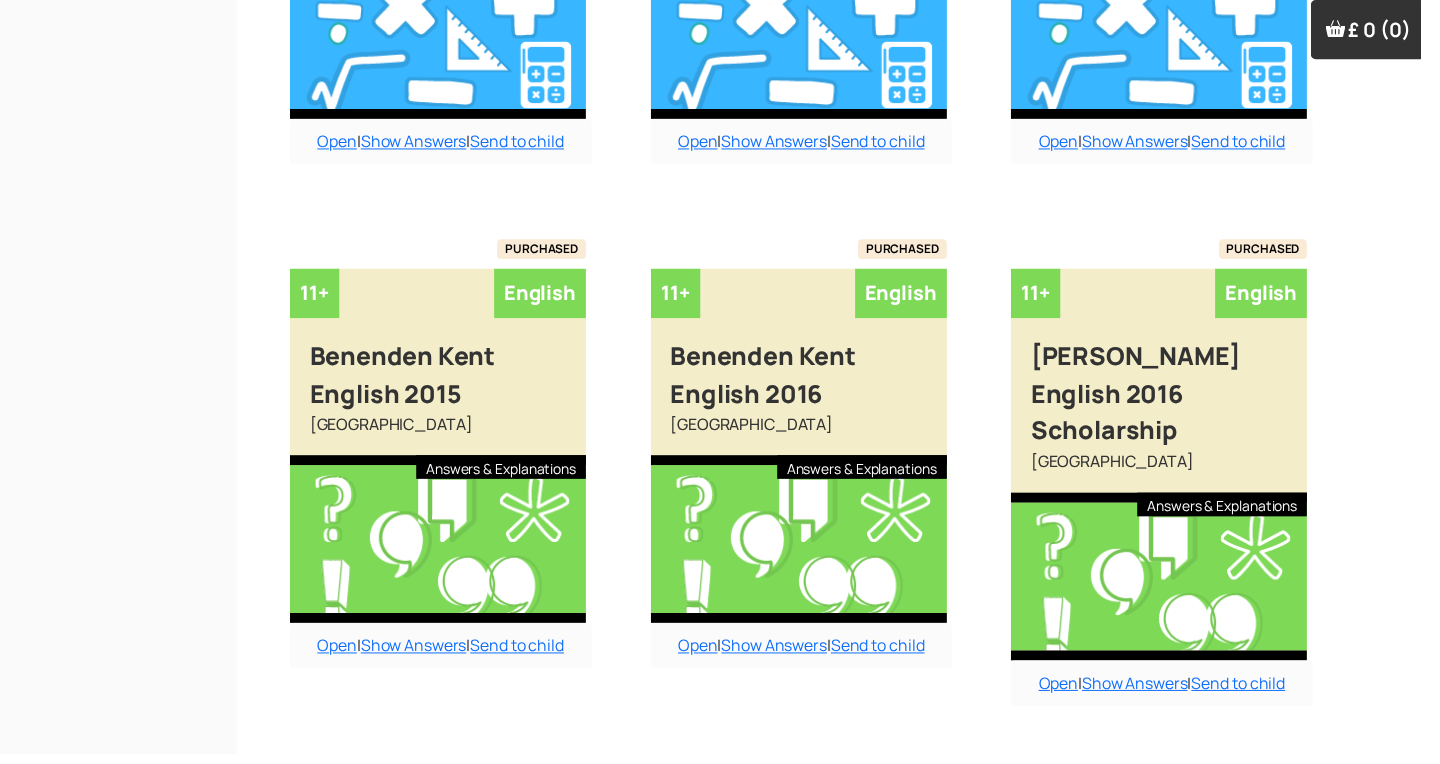 click on "Show More" at bounding box center [840, 801] 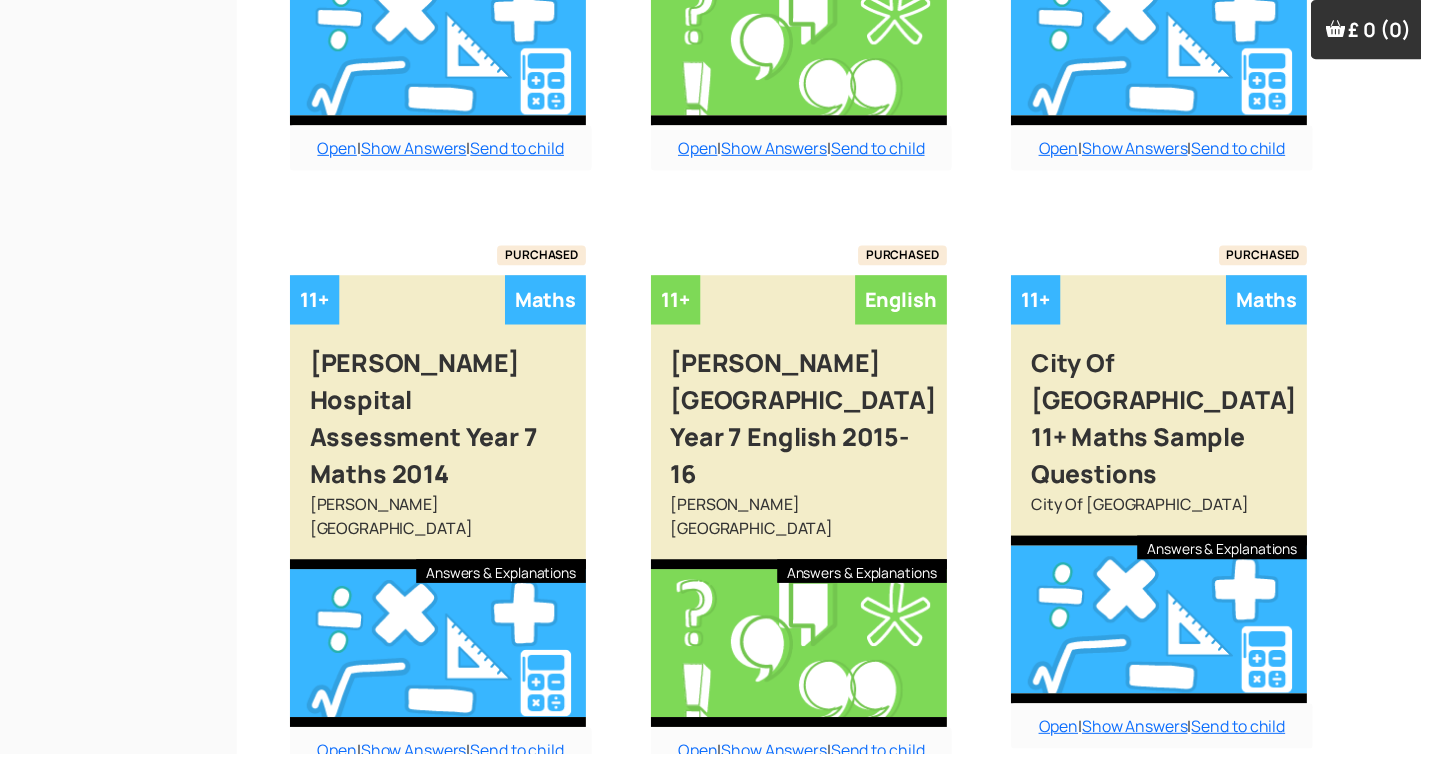 scroll, scrollTop: 6028, scrollLeft: 0, axis: vertical 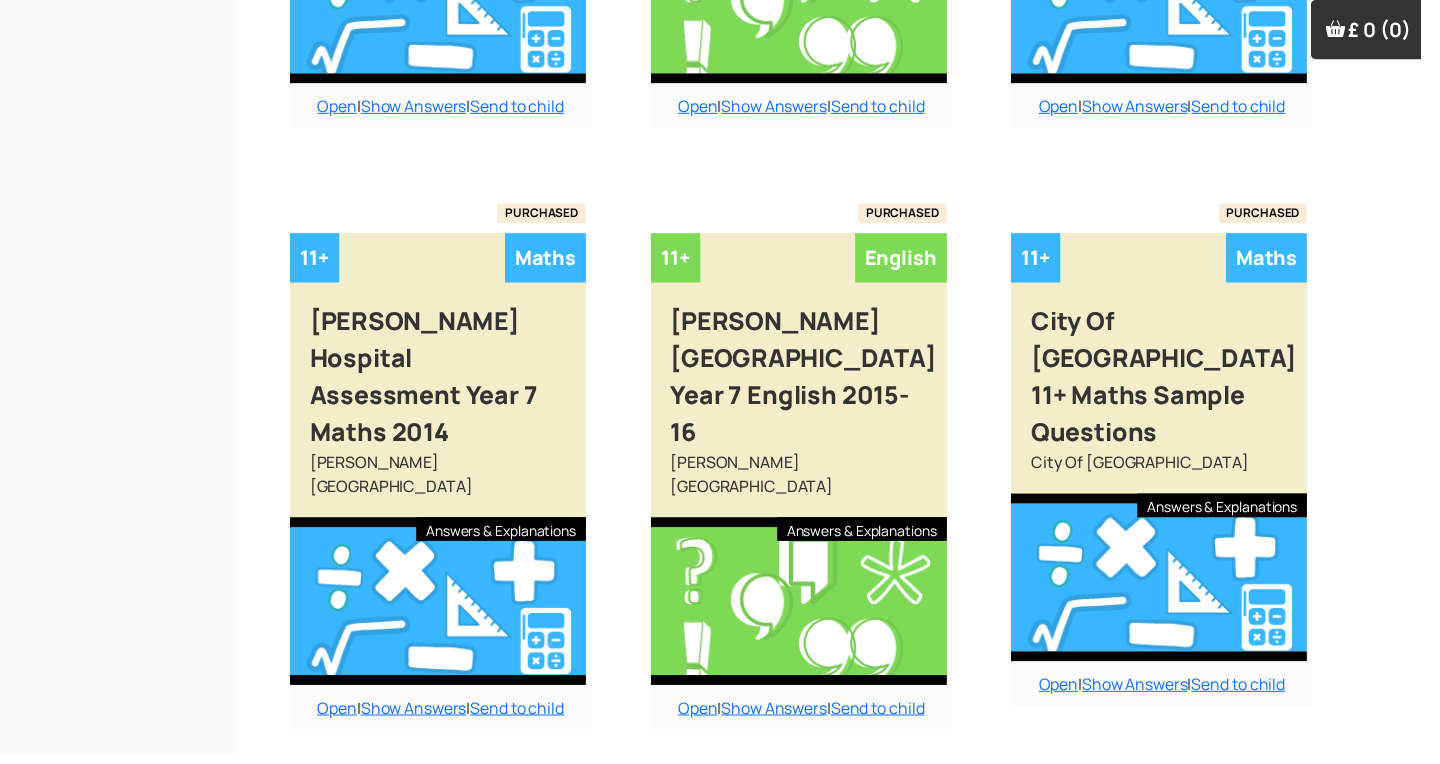 click on "Show More" at bounding box center (840, 825) 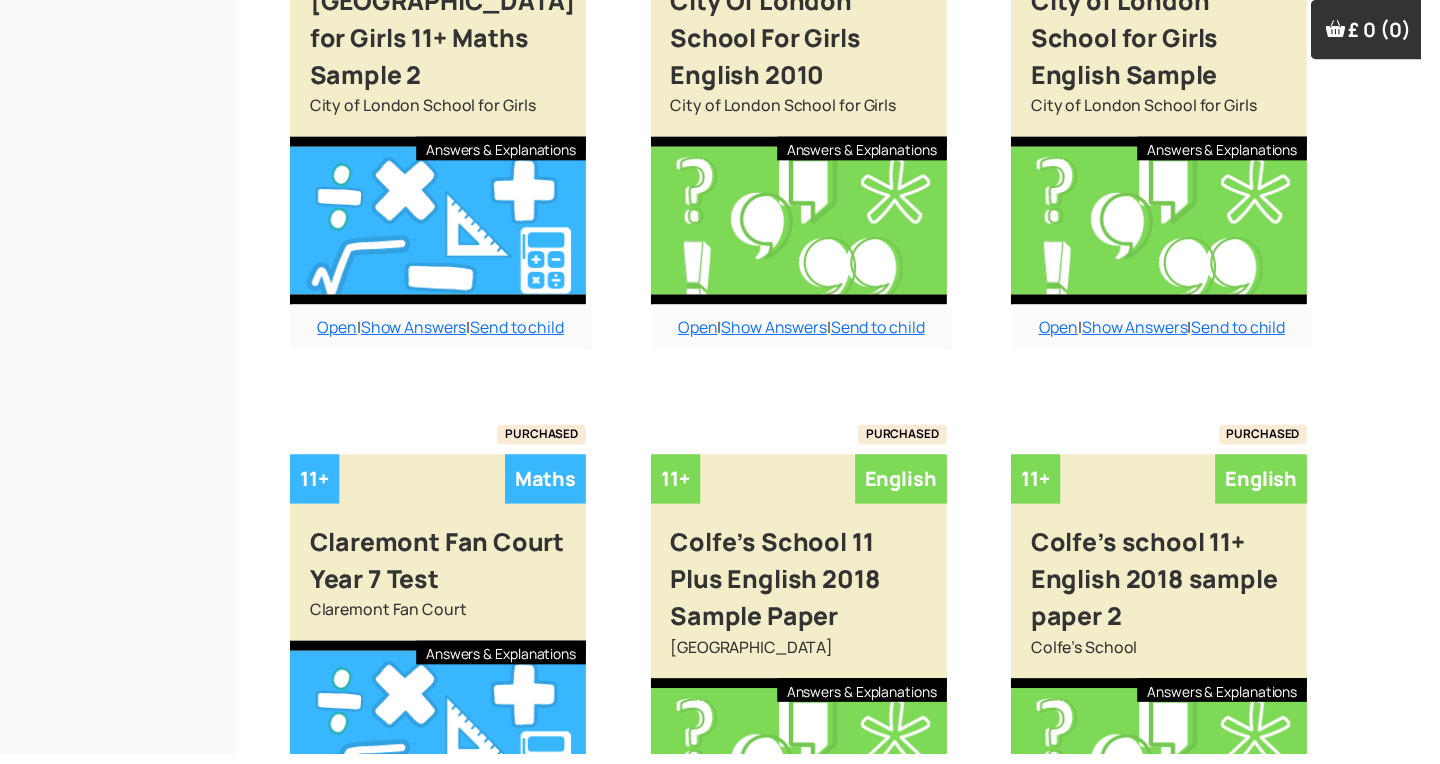 scroll, scrollTop: 8224, scrollLeft: 0, axis: vertical 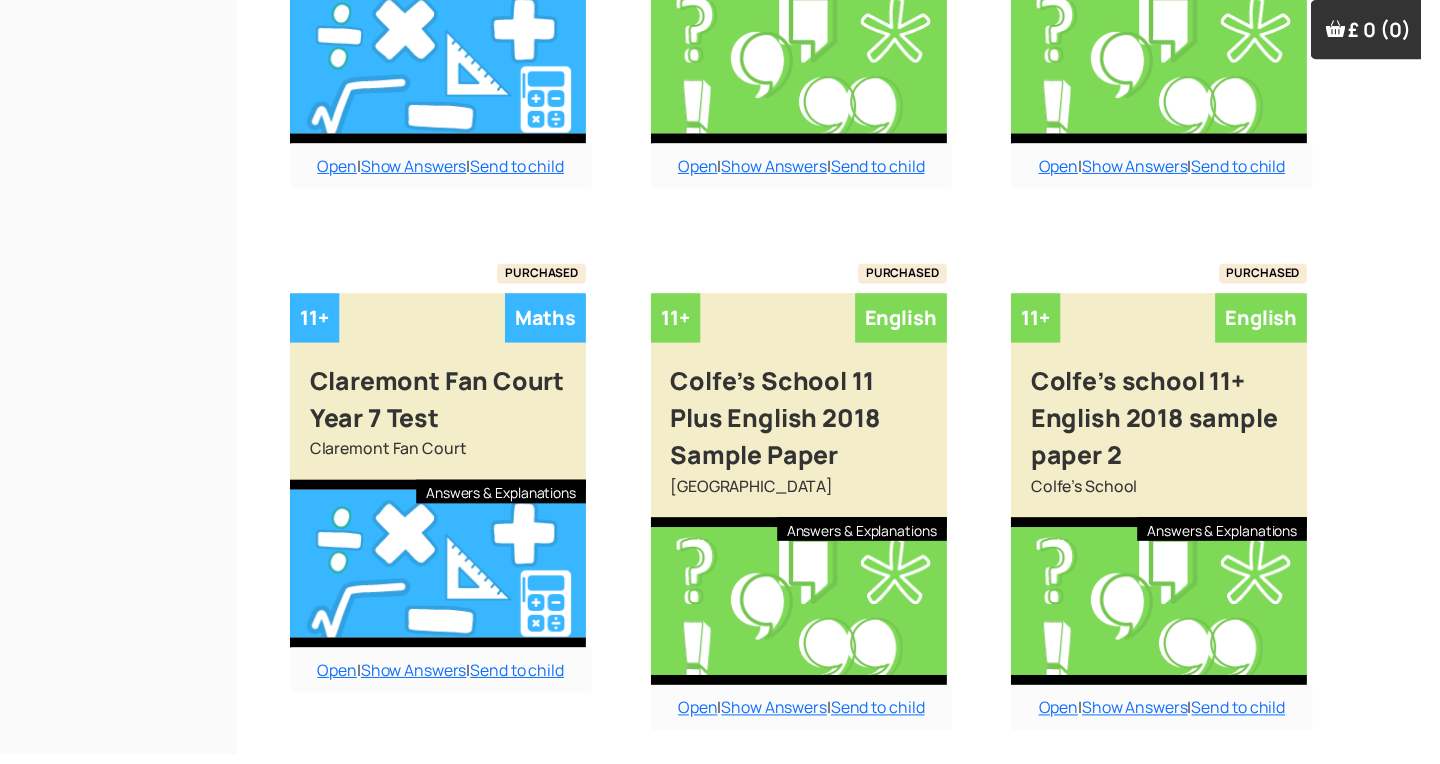 click on "Show More" at bounding box center [840, 825] 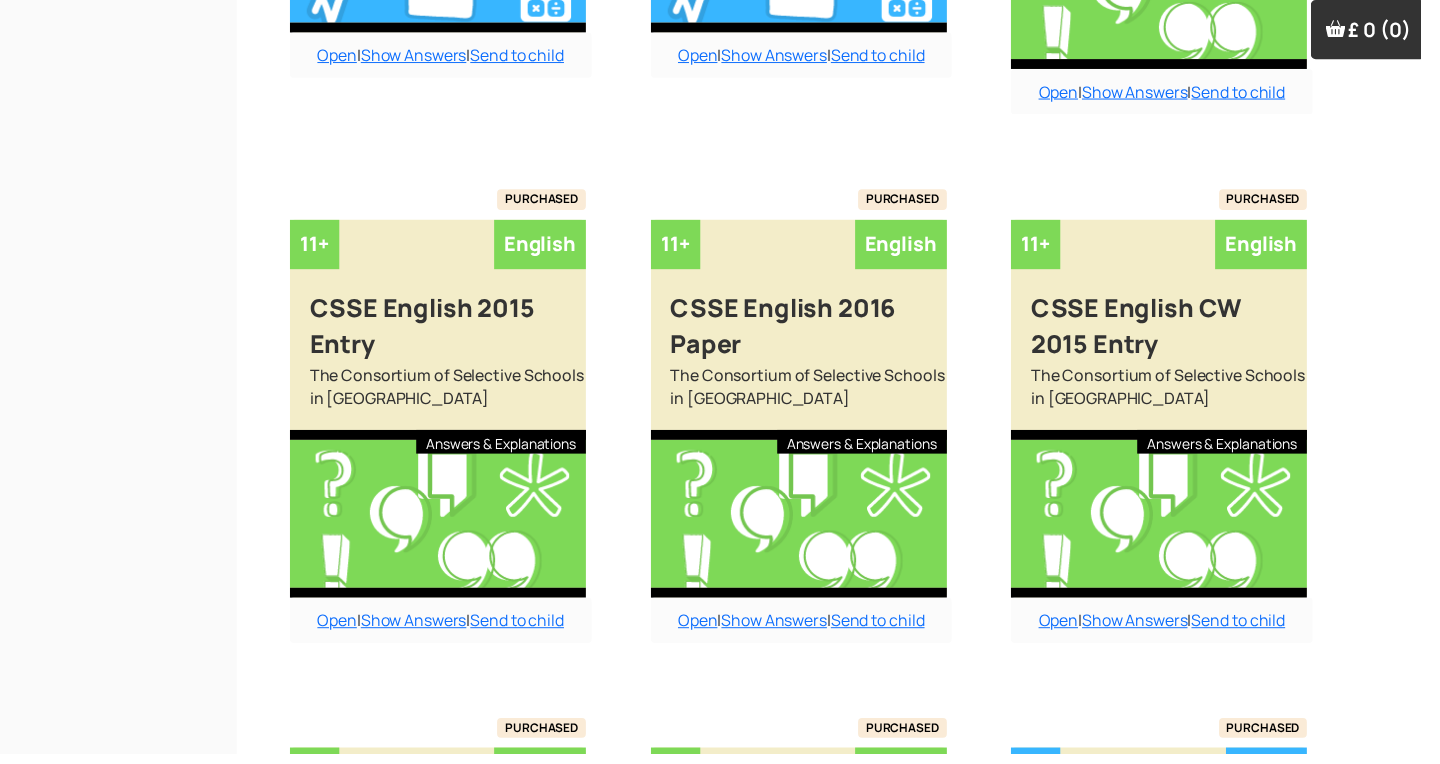 scroll, scrollTop: 10467, scrollLeft: 0, axis: vertical 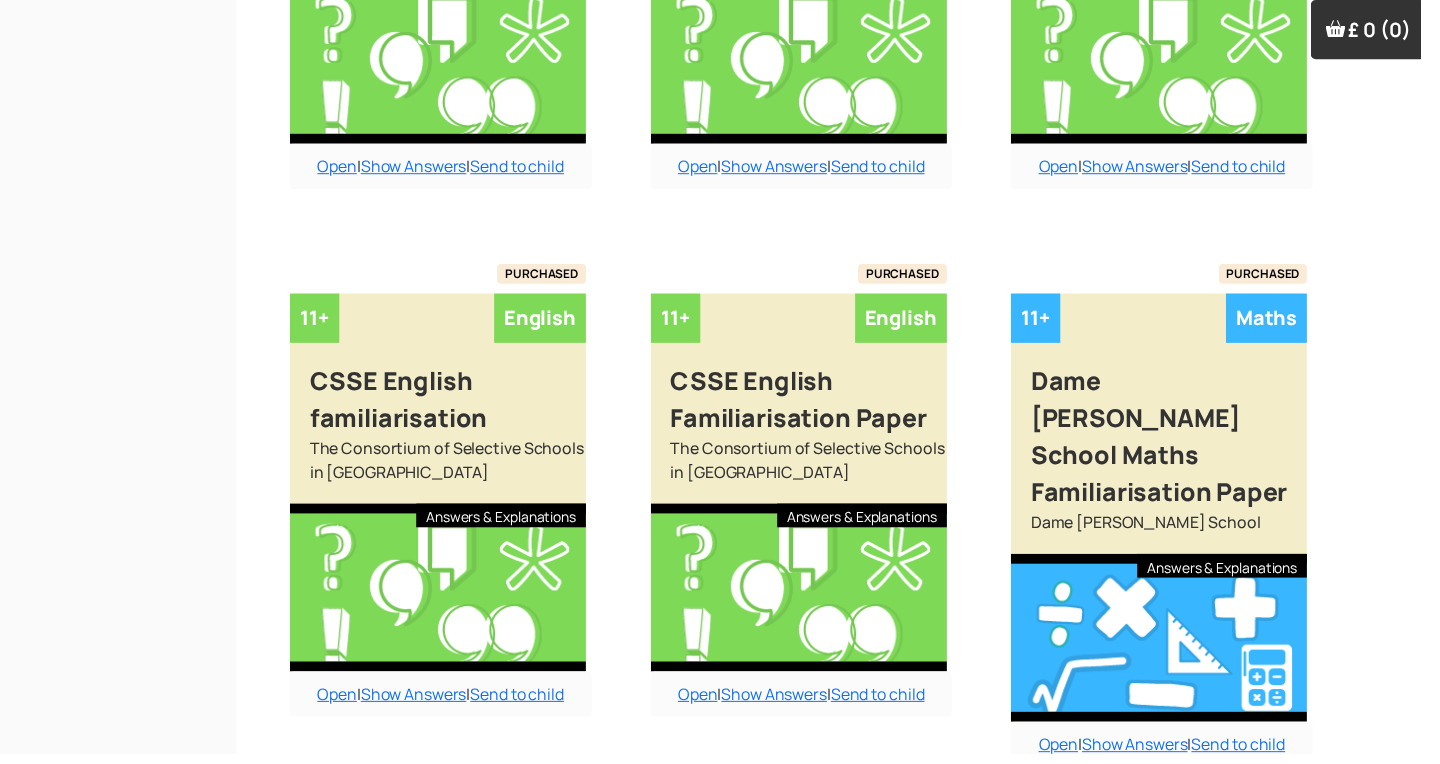 click on "Show More" at bounding box center (840, 863) 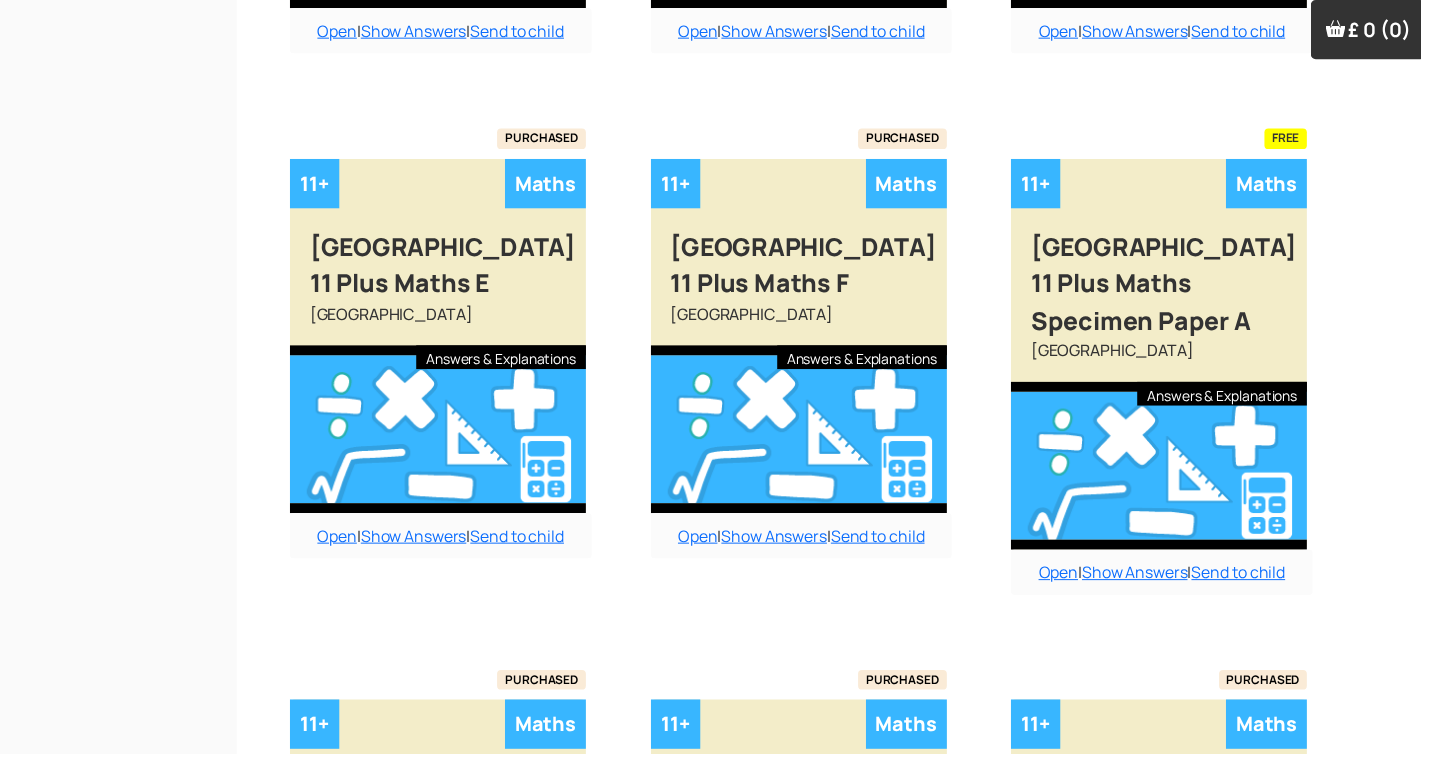scroll, scrollTop: 12626, scrollLeft: 0, axis: vertical 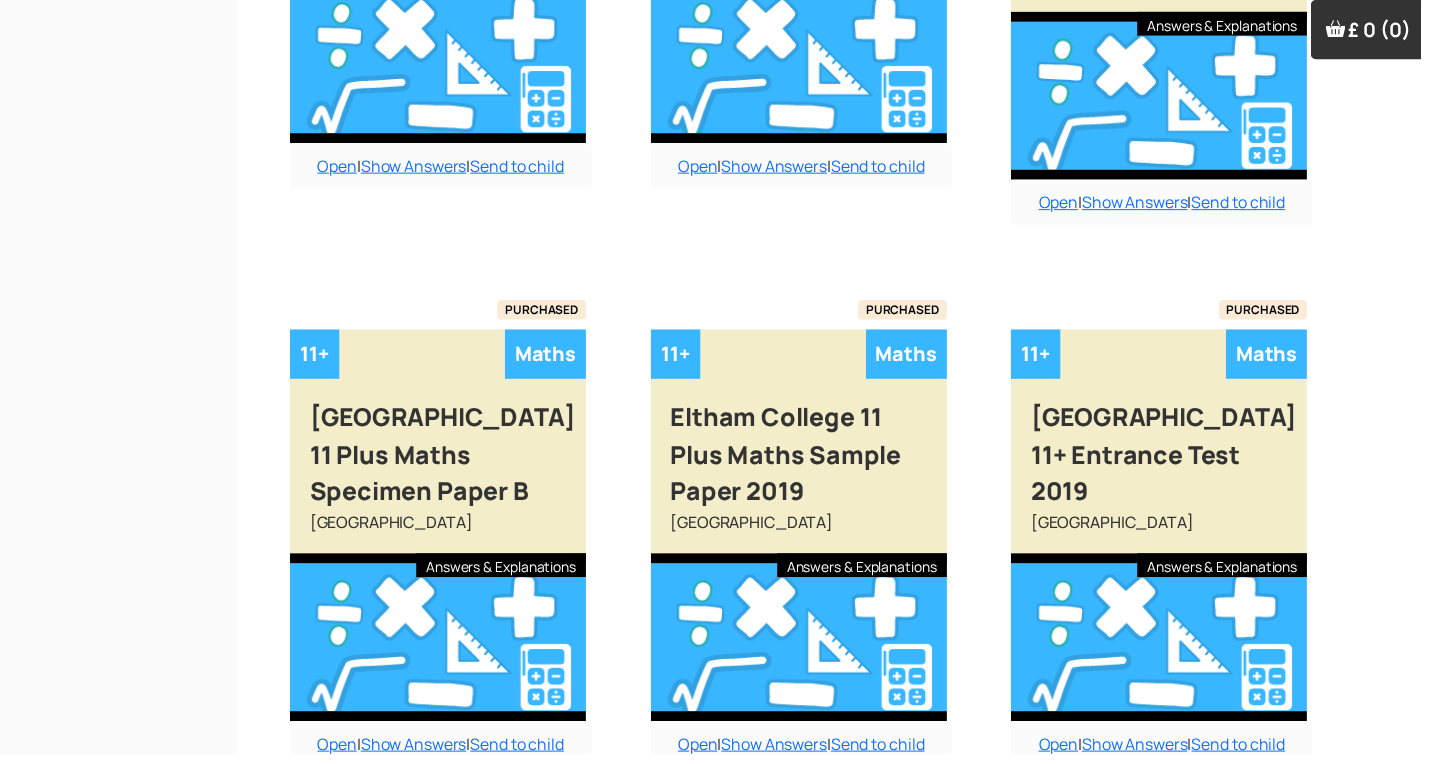 click on "Show More" at bounding box center (840, 862) 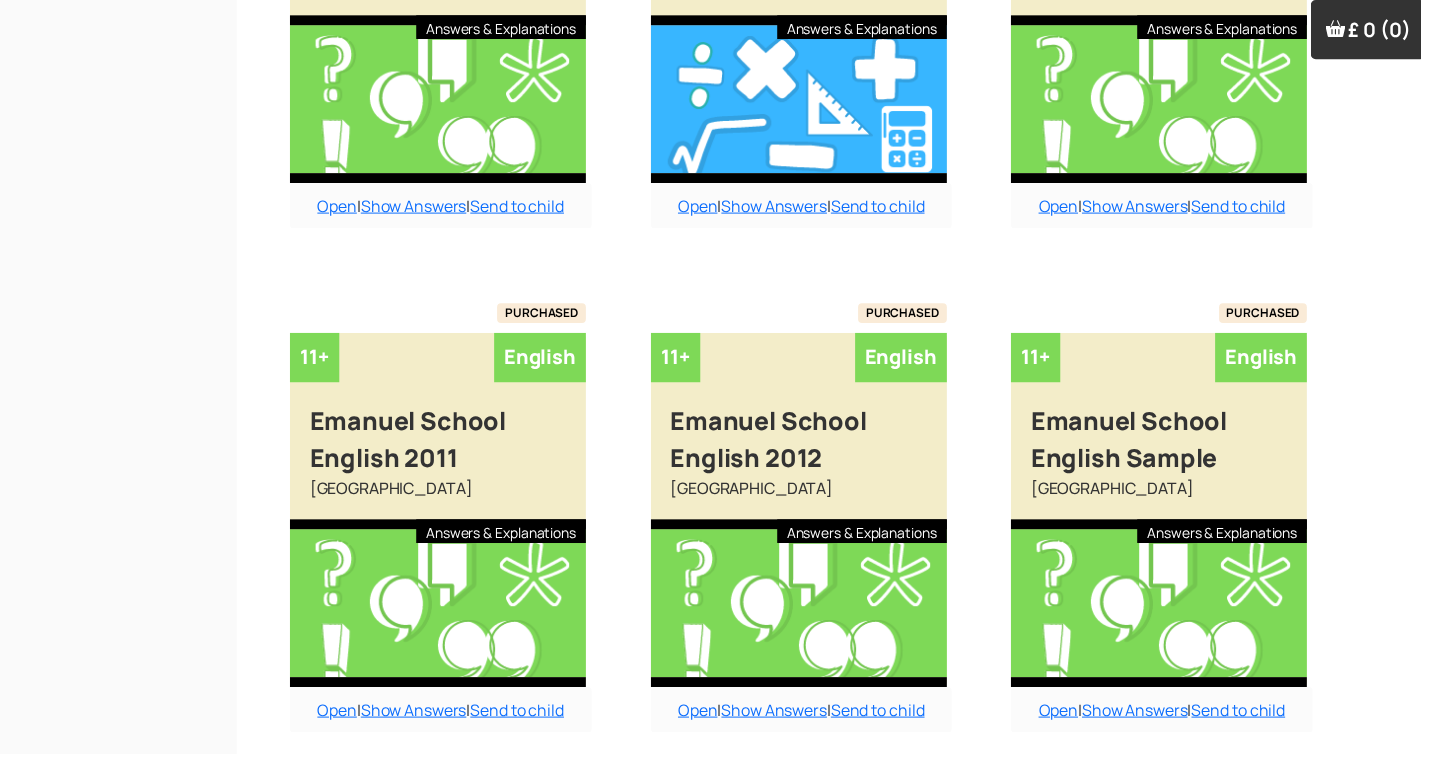 scroll, scrollTop: 14671, scrollLeft: 0, axis: vertical 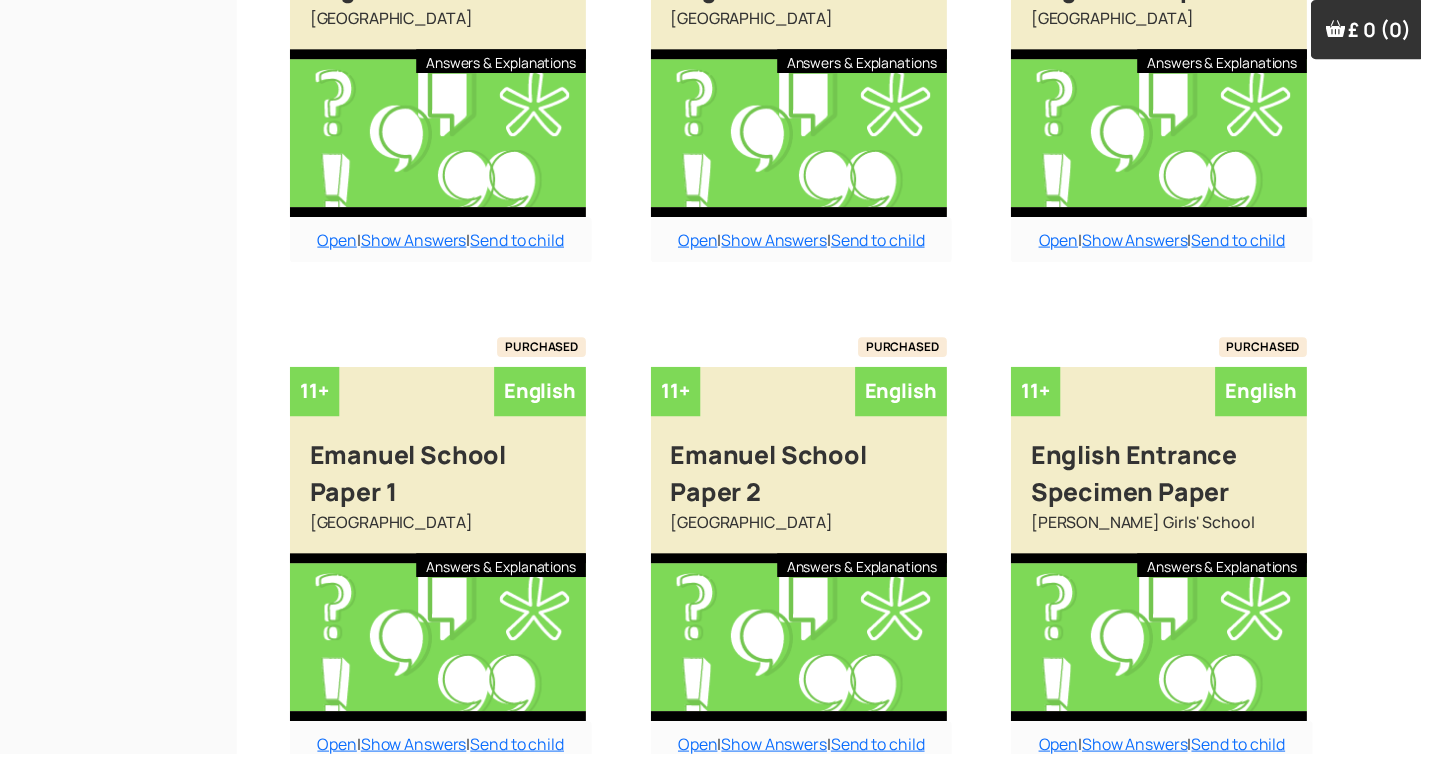 click on "Show More" at bounding box center (840, 862) 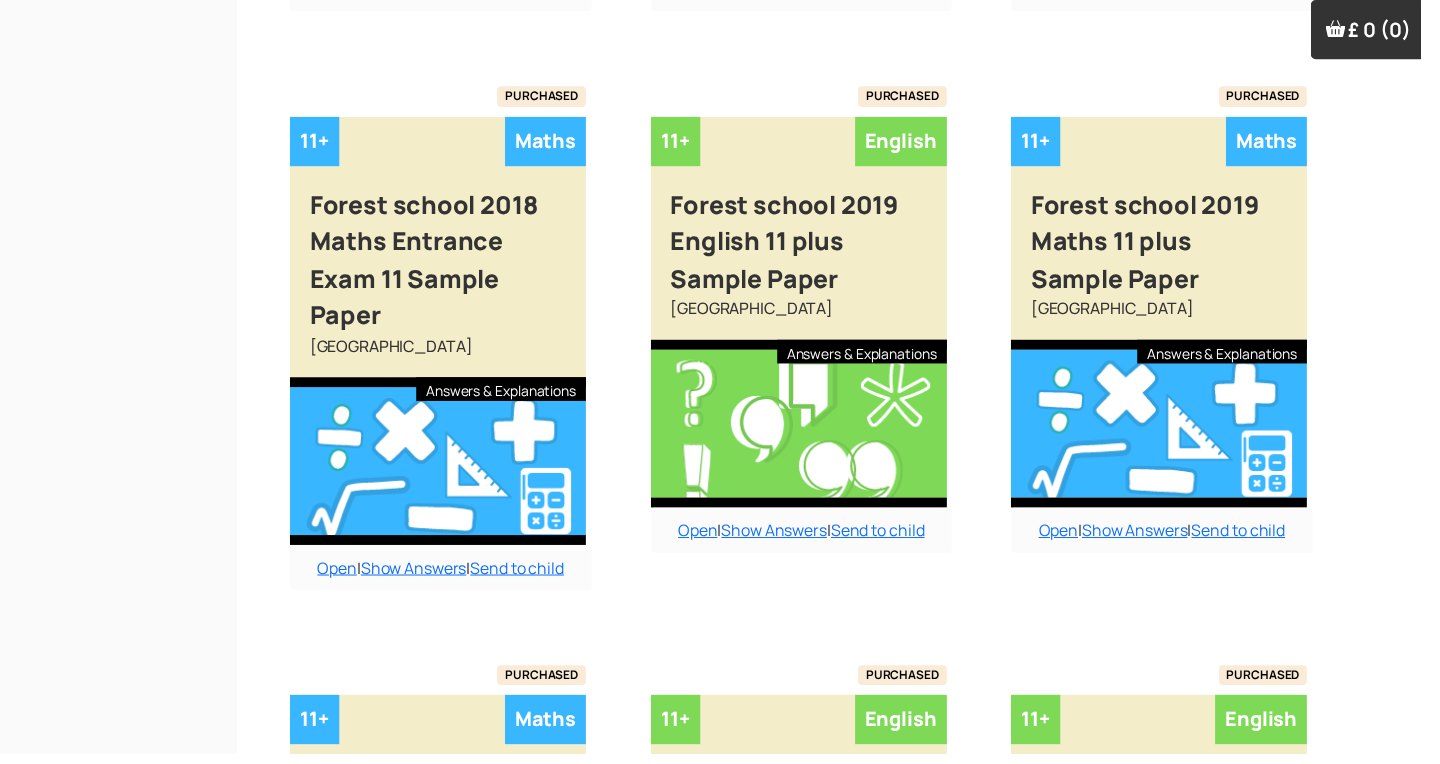 scroll, scrollTop: 16904, scrollLeft: 0, axis: vertical 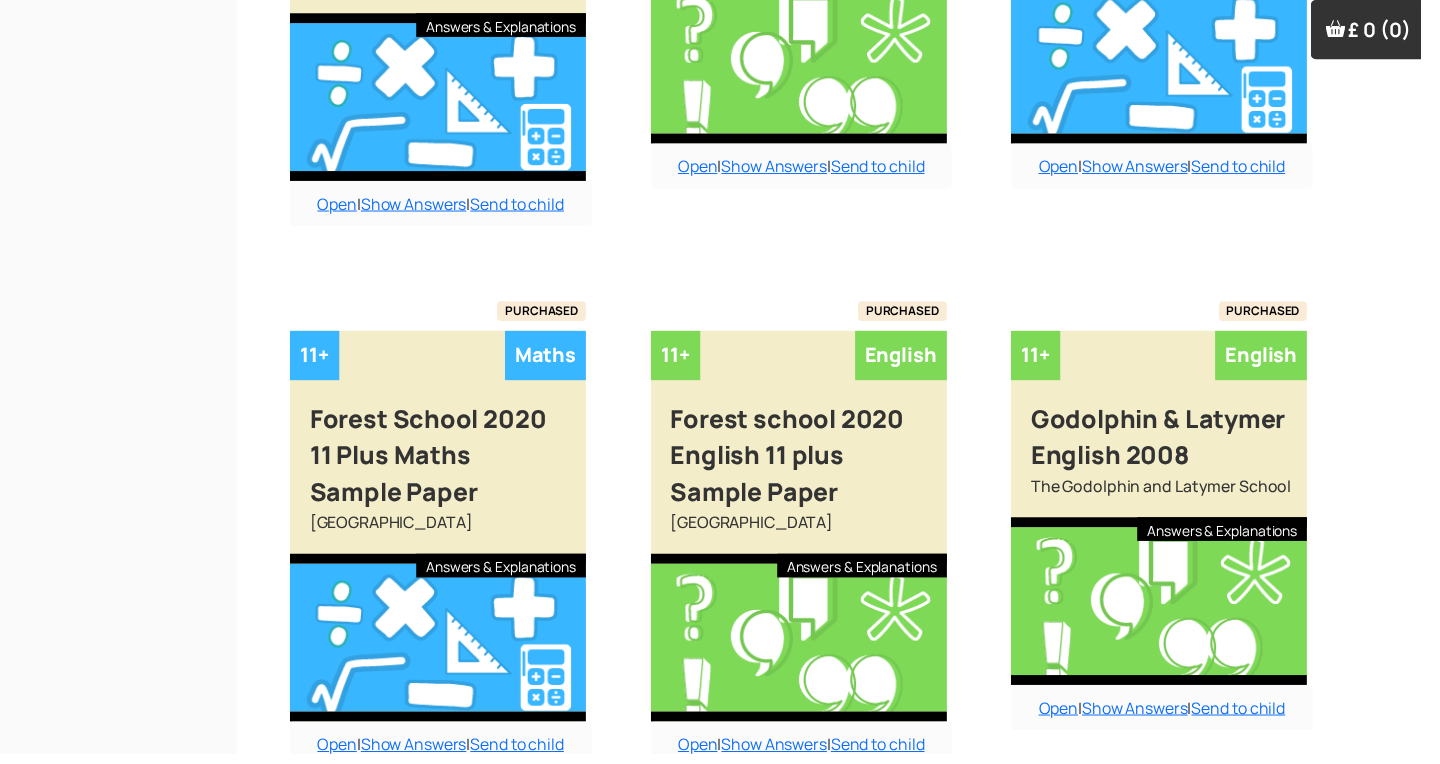 click on "Show More" at bounding box center (840, 862) 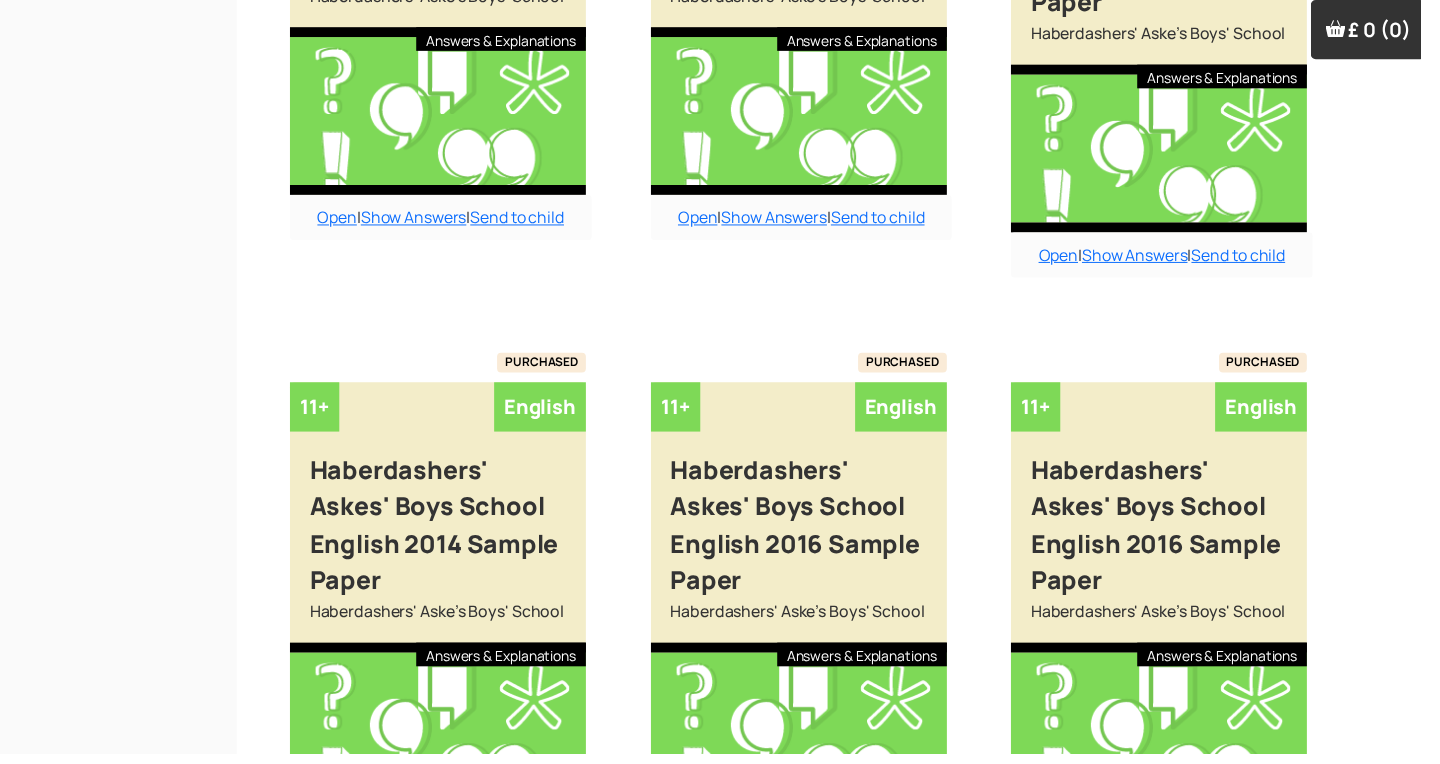 scroll, scrollTop: 19175, scrollLeft: 0, axis: vertical 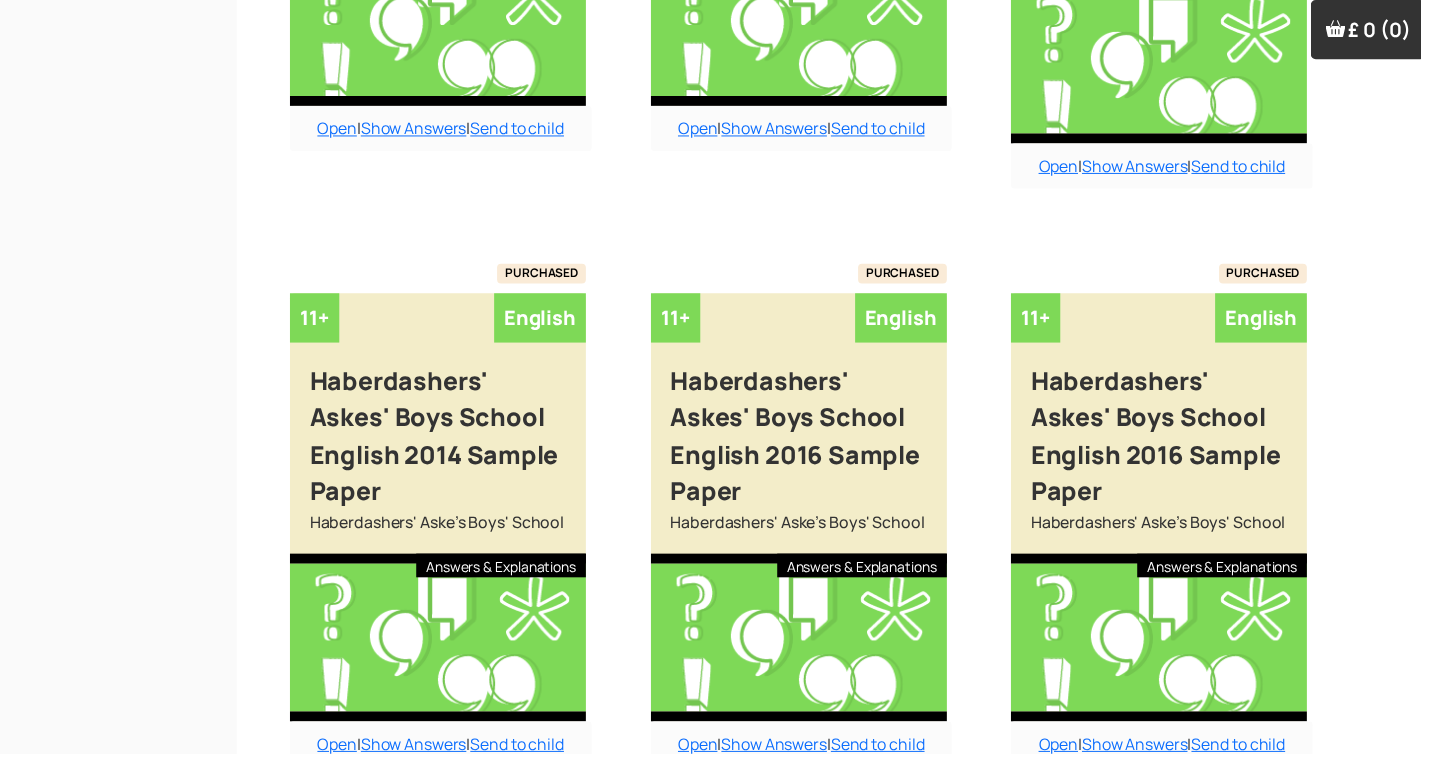 click on "Show More" at bounding box center [840, 862] 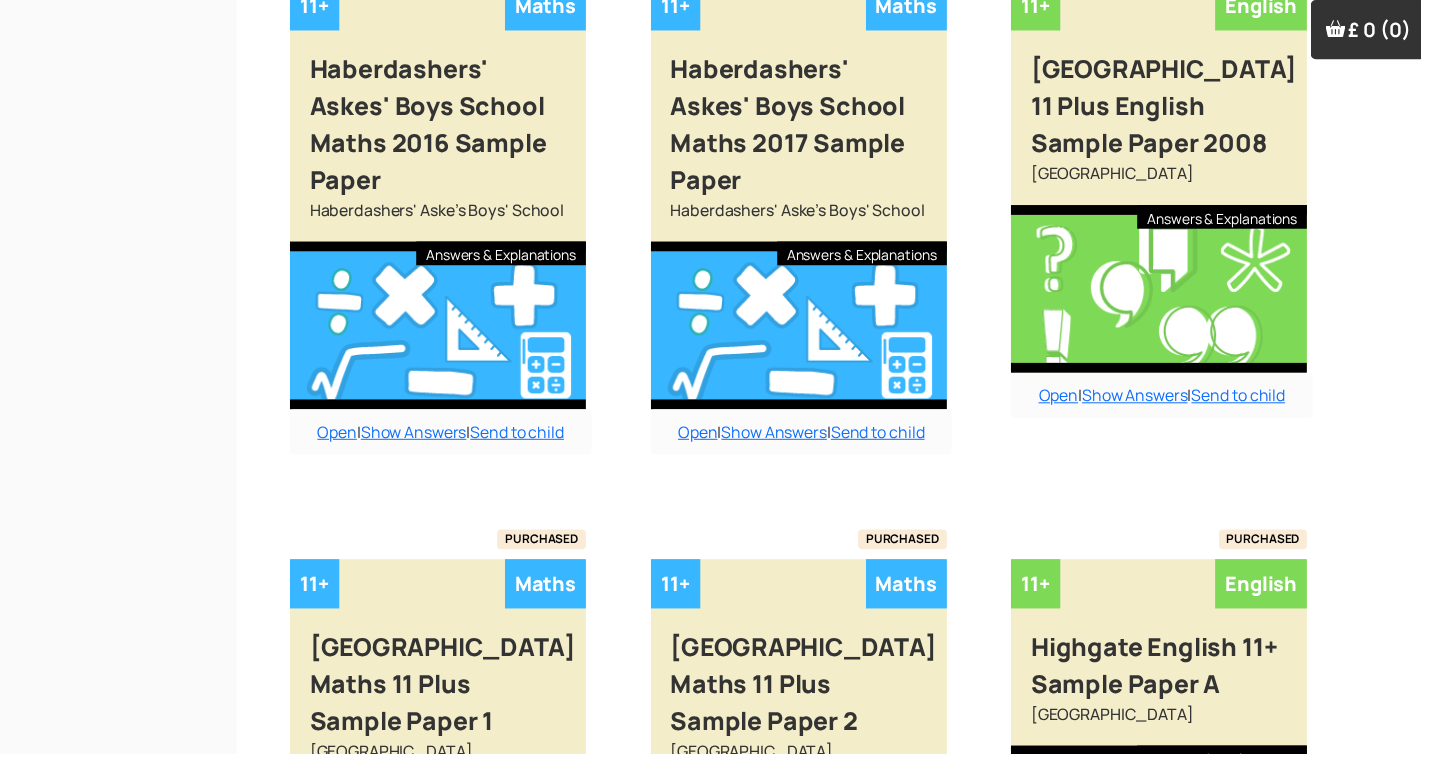 scroll, scrollTop: 21483, scrollLeft: 0, axis: vertical 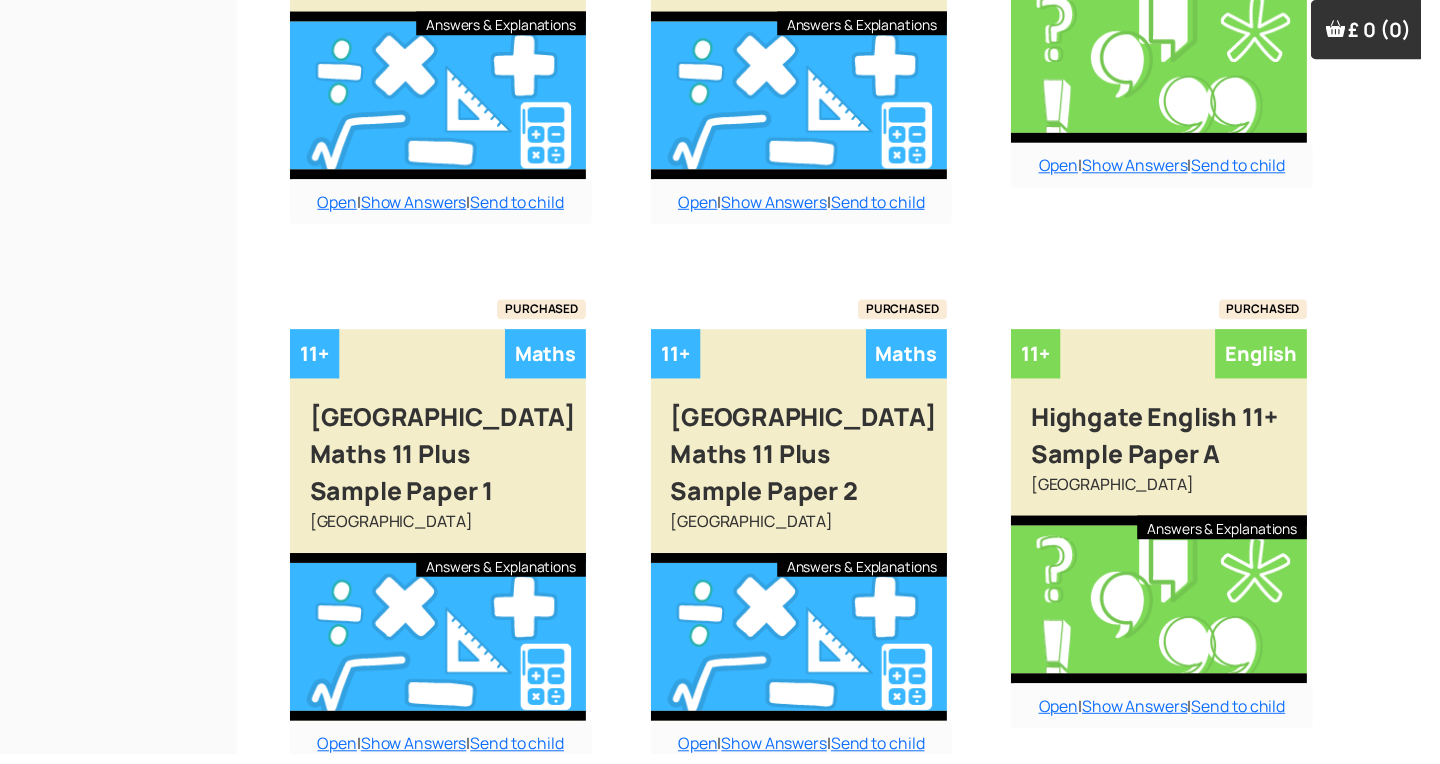 click on "Show More" at bounding box center (840, 862) 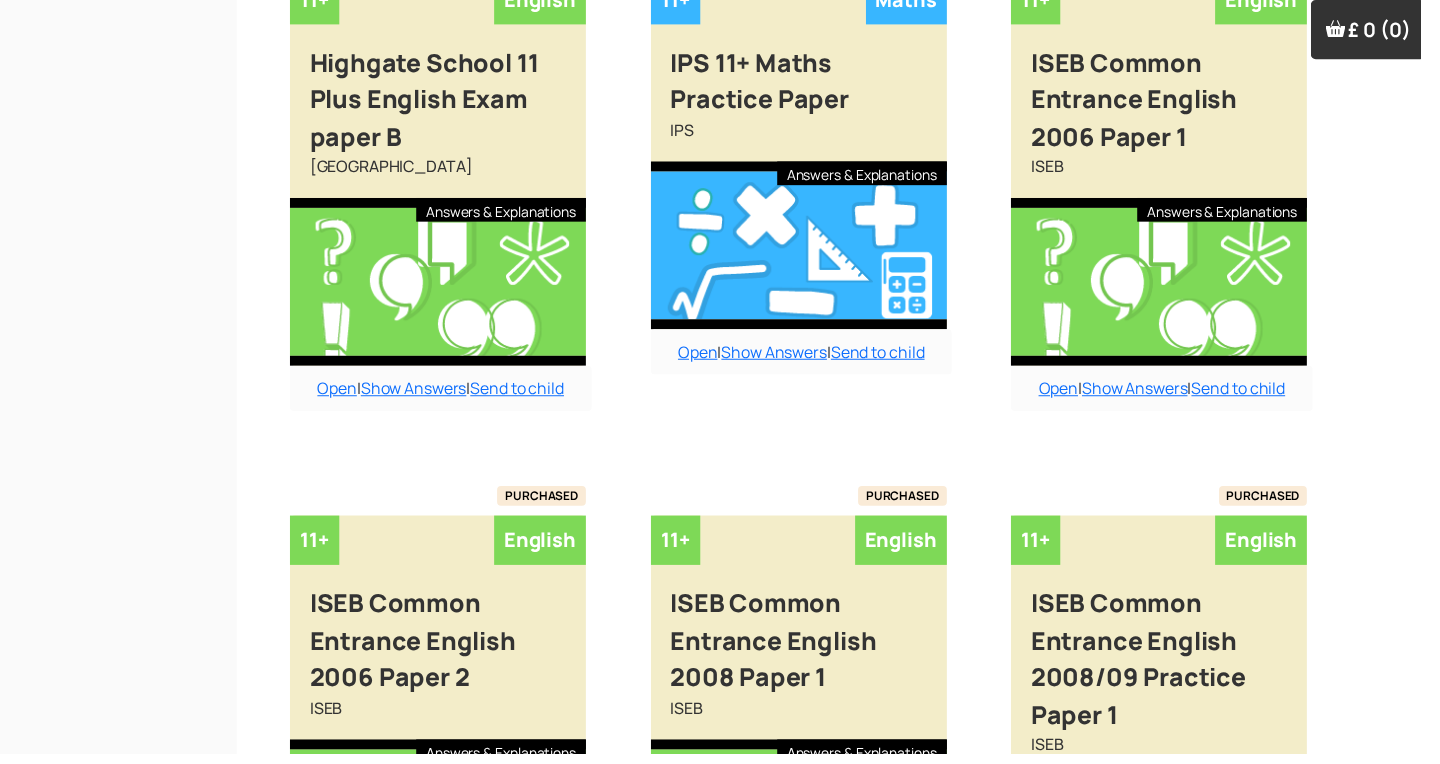 scroll, scrollTop: 23678, scrollLeft: 0, axis: vertical 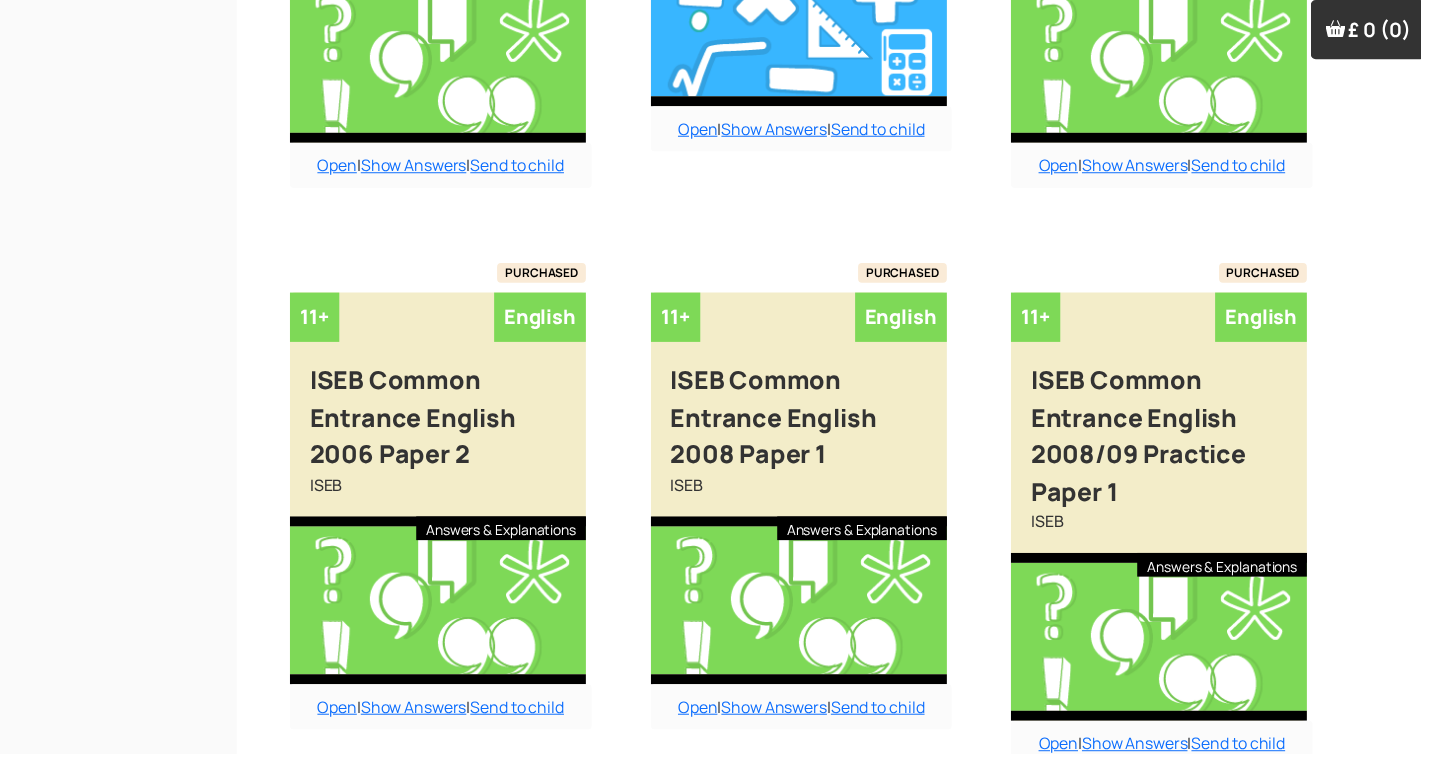 click on "Show More" at bounding box center (840, 862) 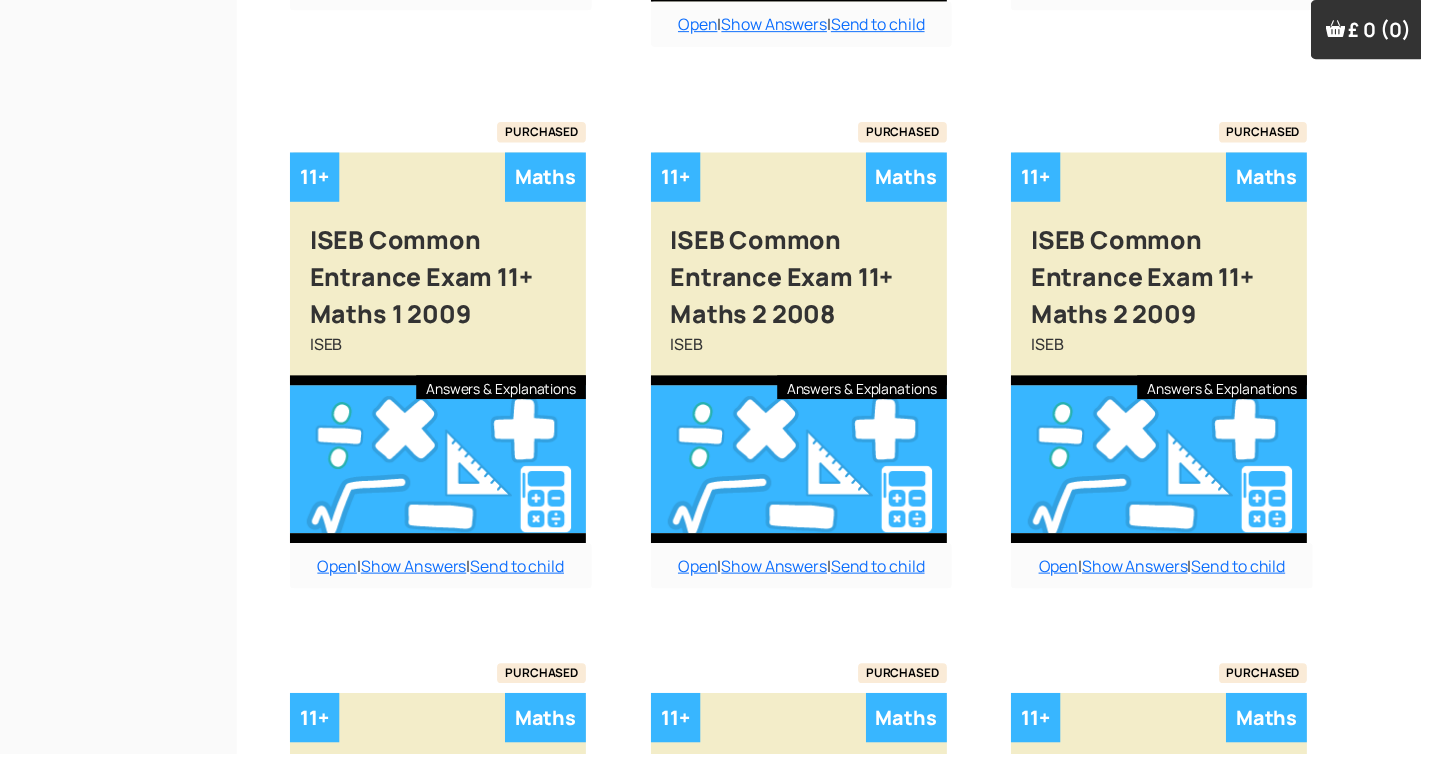 scroll, scrollTop: 25949, scrollLeft: 0, axis: vertical 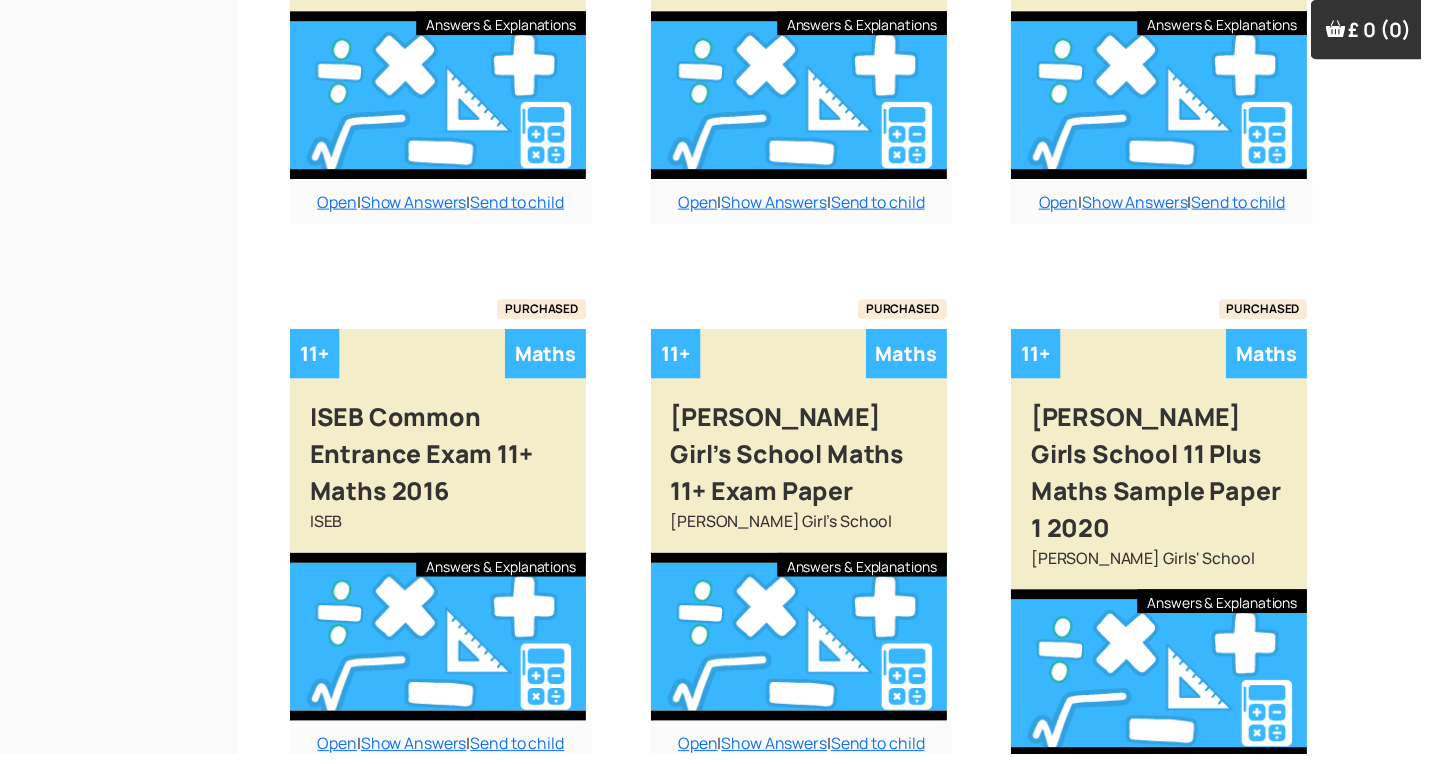 click on "Show More" at bounding box center [840, 899] 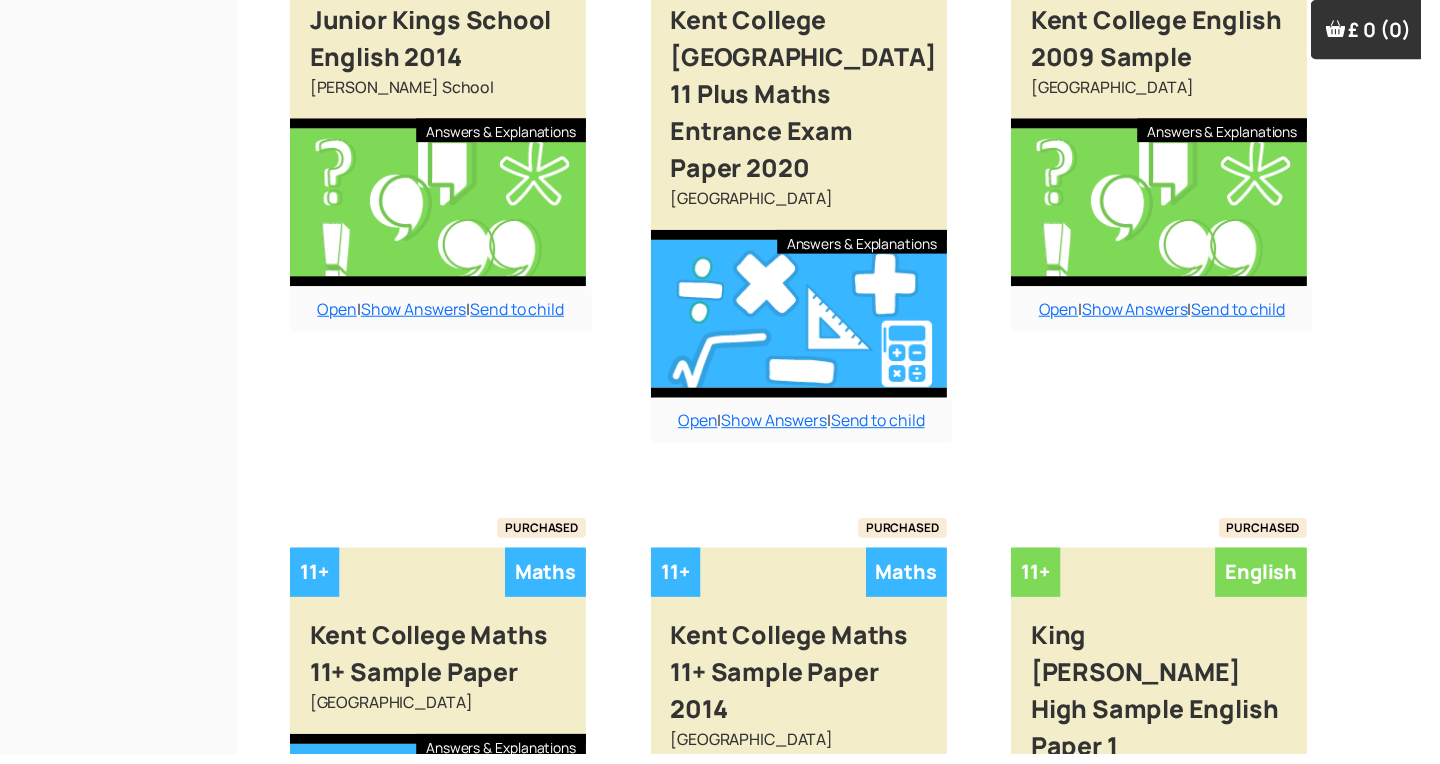 scroll, scrollTop: 28144, scrollLeft: 0, axis: vertical 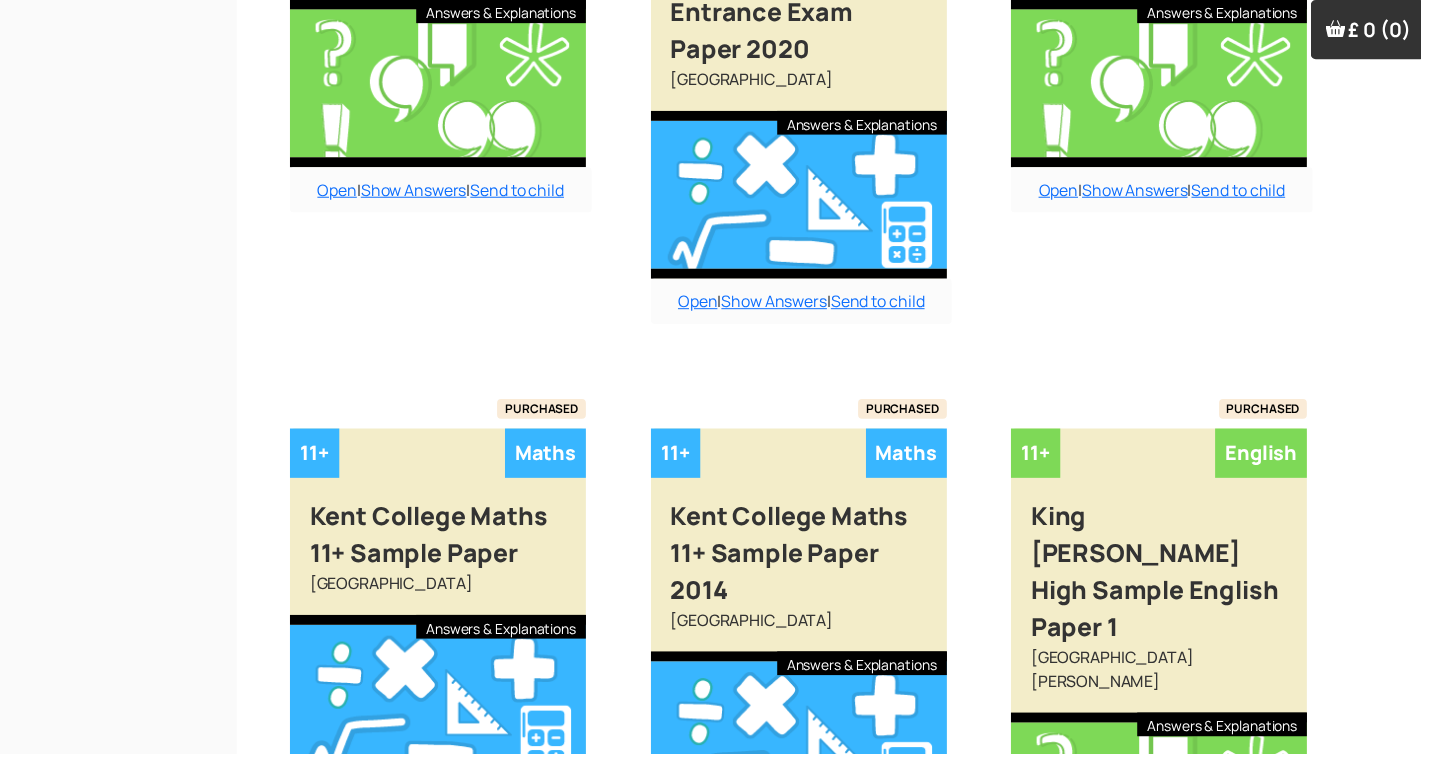 click on "Show More" at bounding box center [840, 1023] 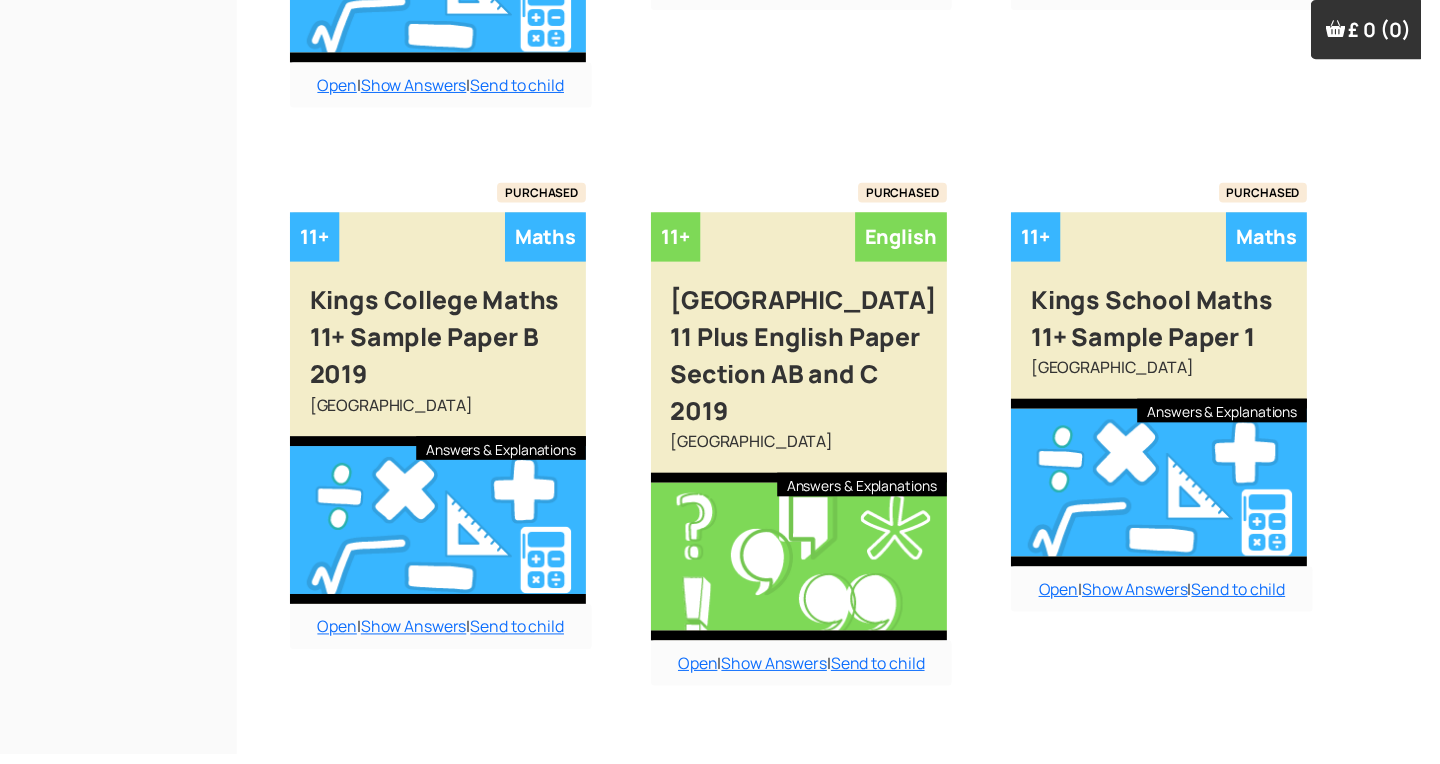 scroll, scrollTop: 30453, scrollLeft: 0, axis: vertical 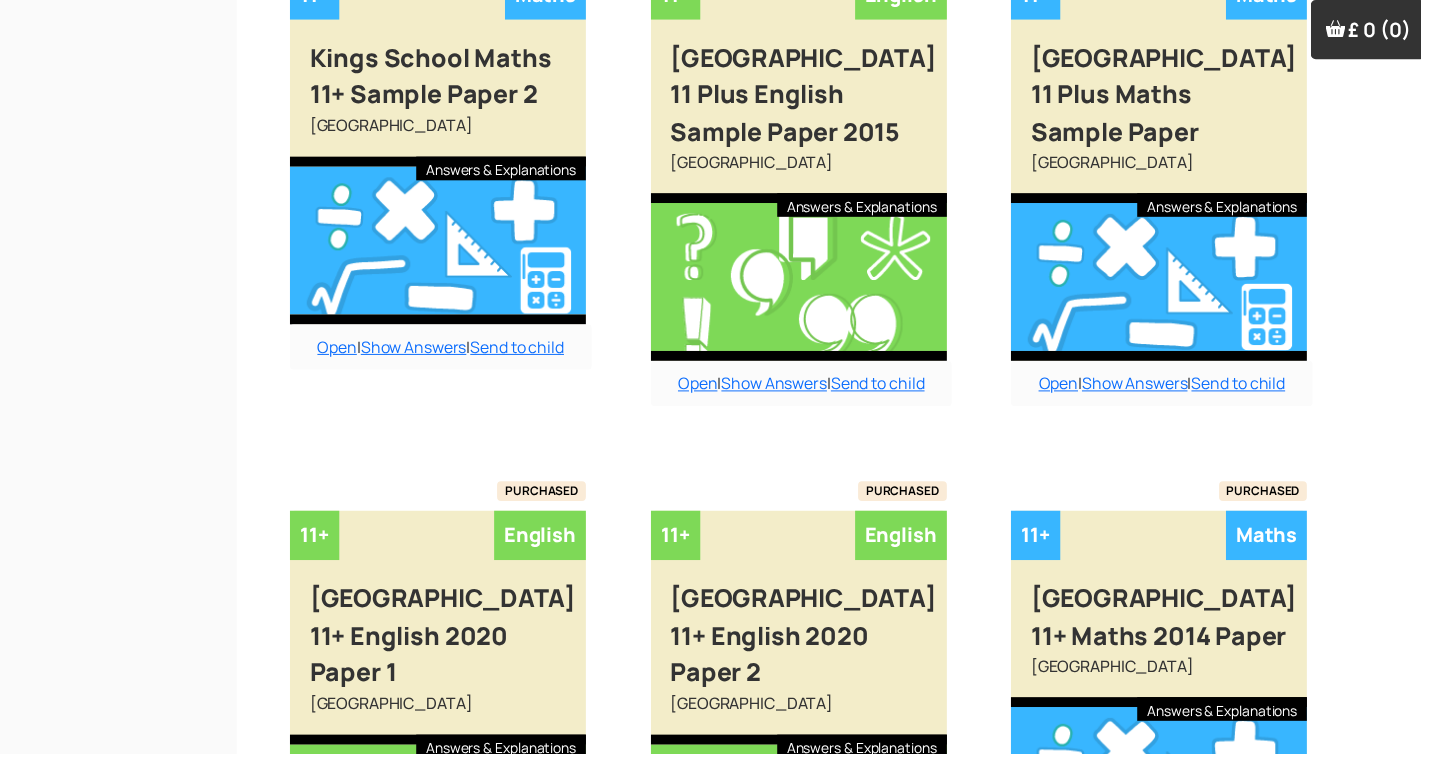 click on "Show More" at bounding box center (840, 1046) 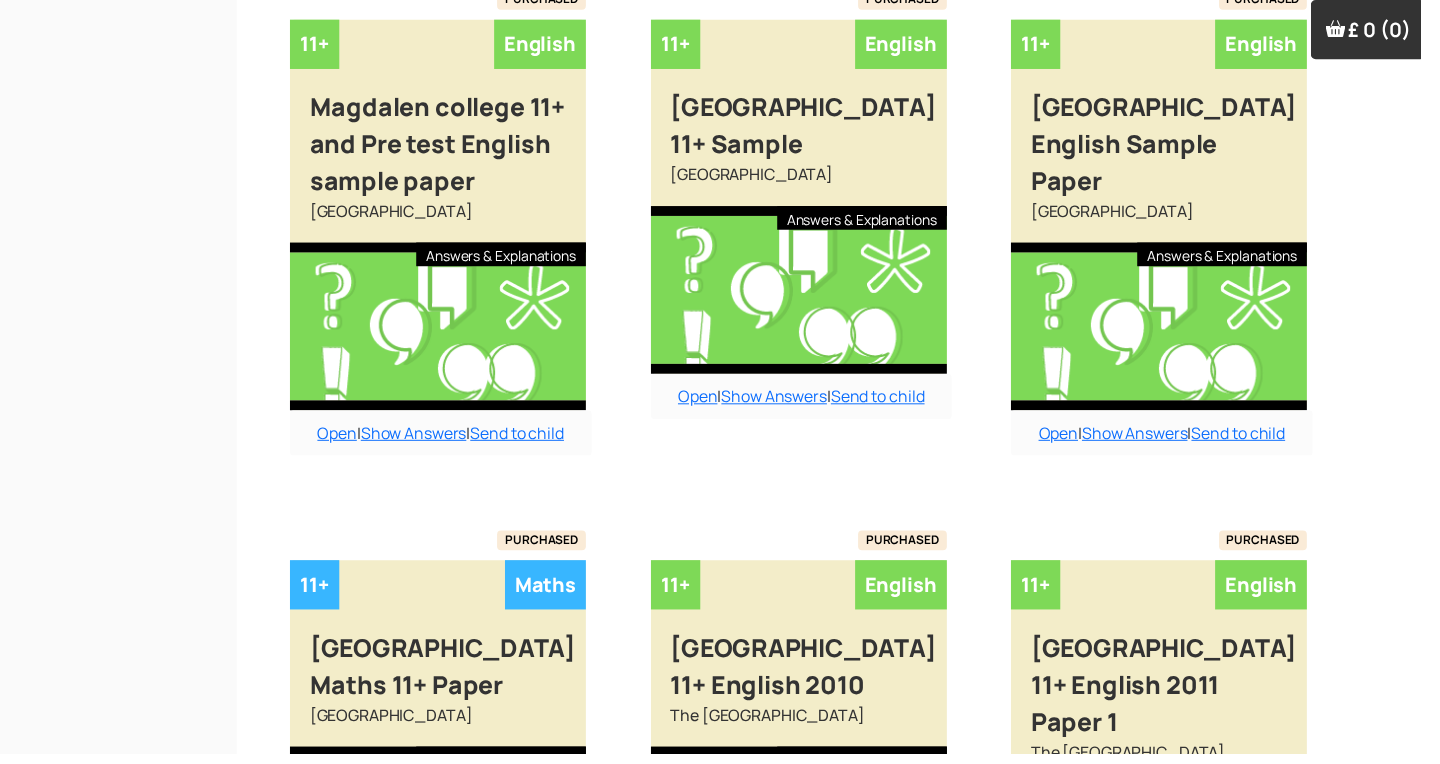 scroll, scrollTop: 32686, scrollLeft: 0, axis: vertical 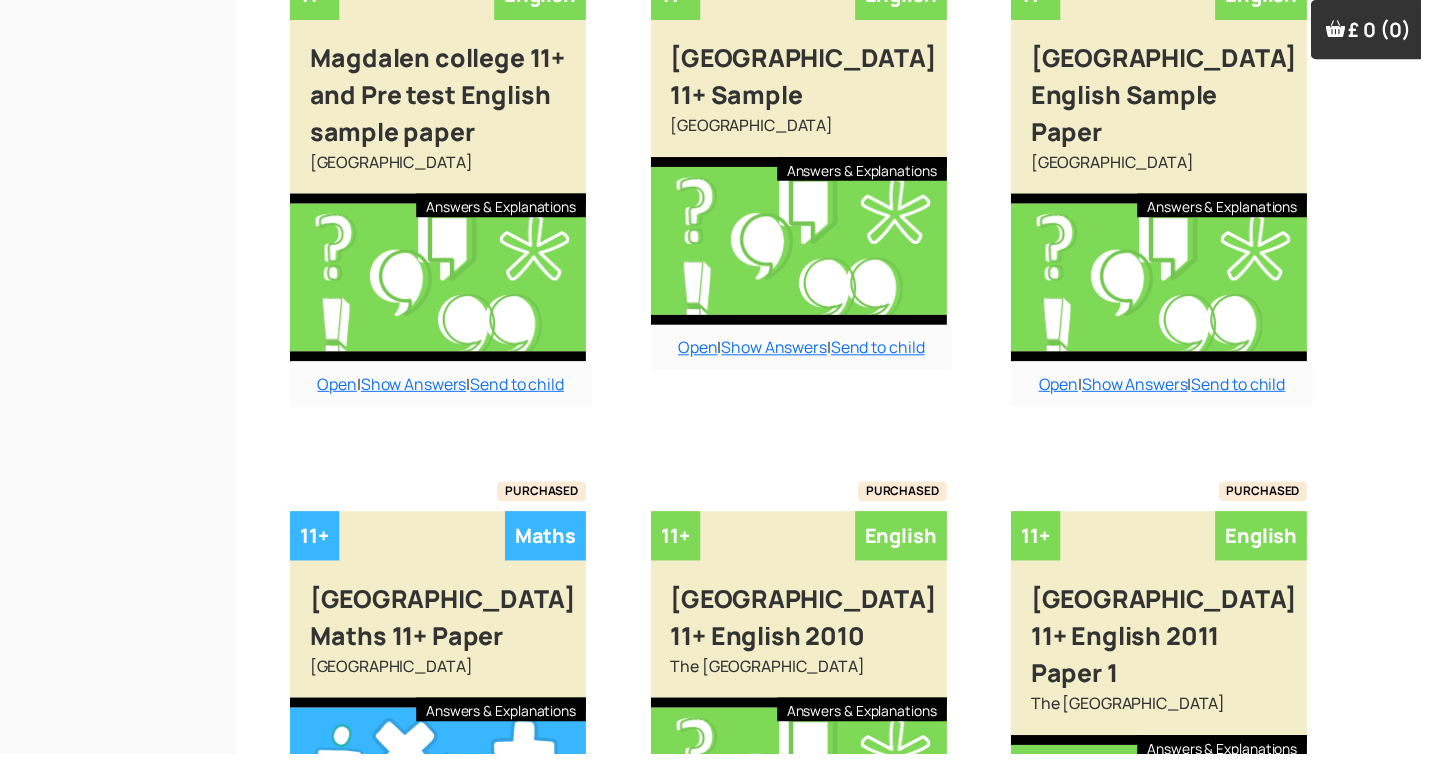 click on "Show More" at bounding box center (840, 1046) 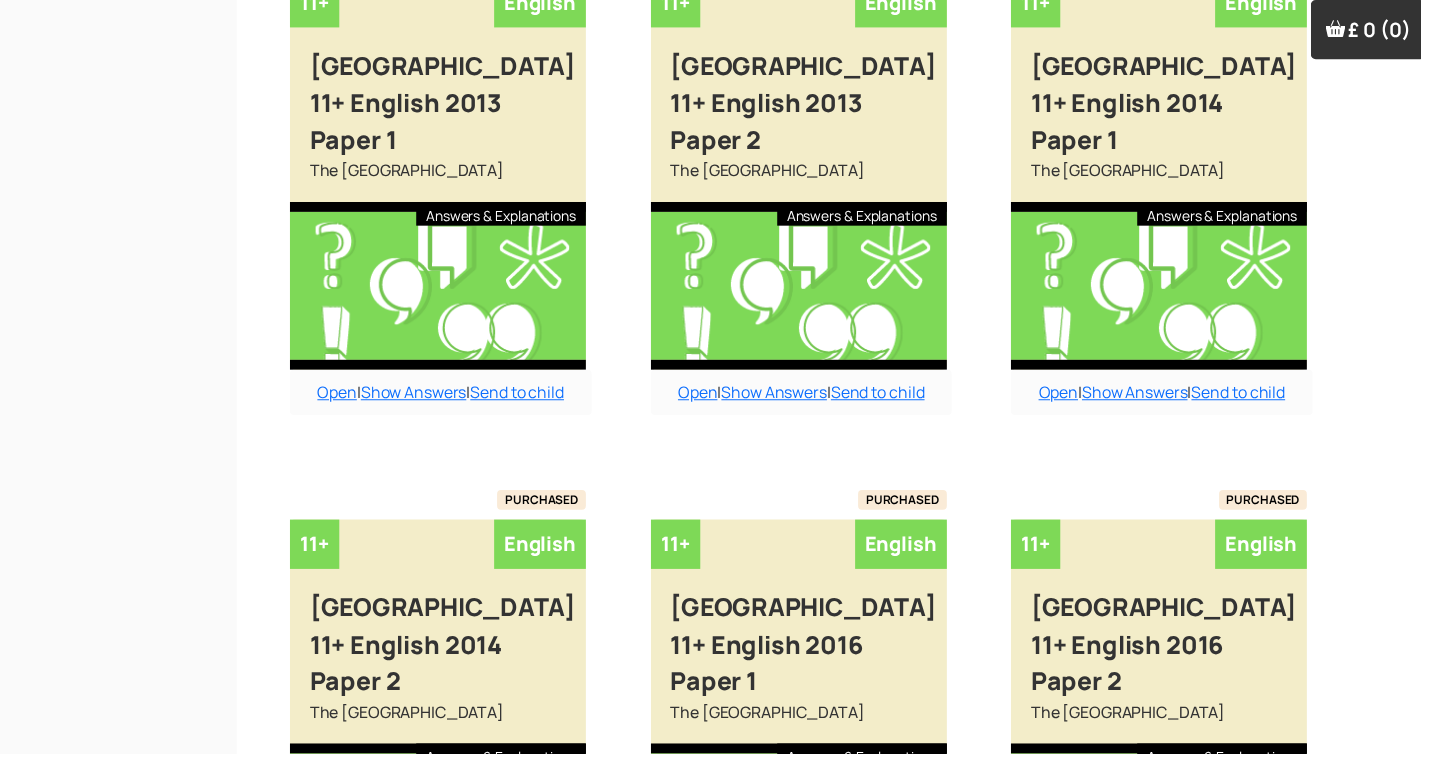 scroll, scrollTop: 34881, scrollLeft: 0, axis: vertical 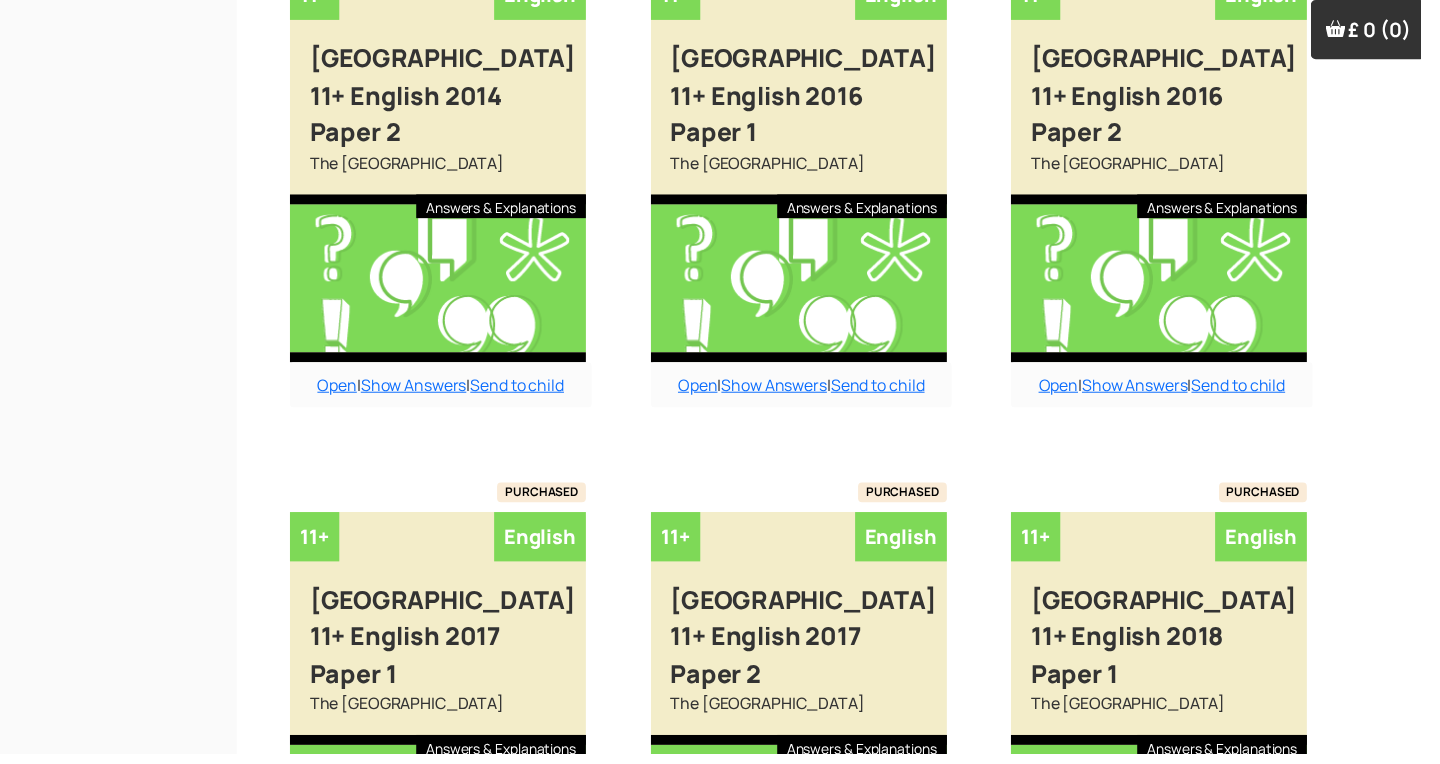 click on "Show More" at bounding box center (840, 1046) 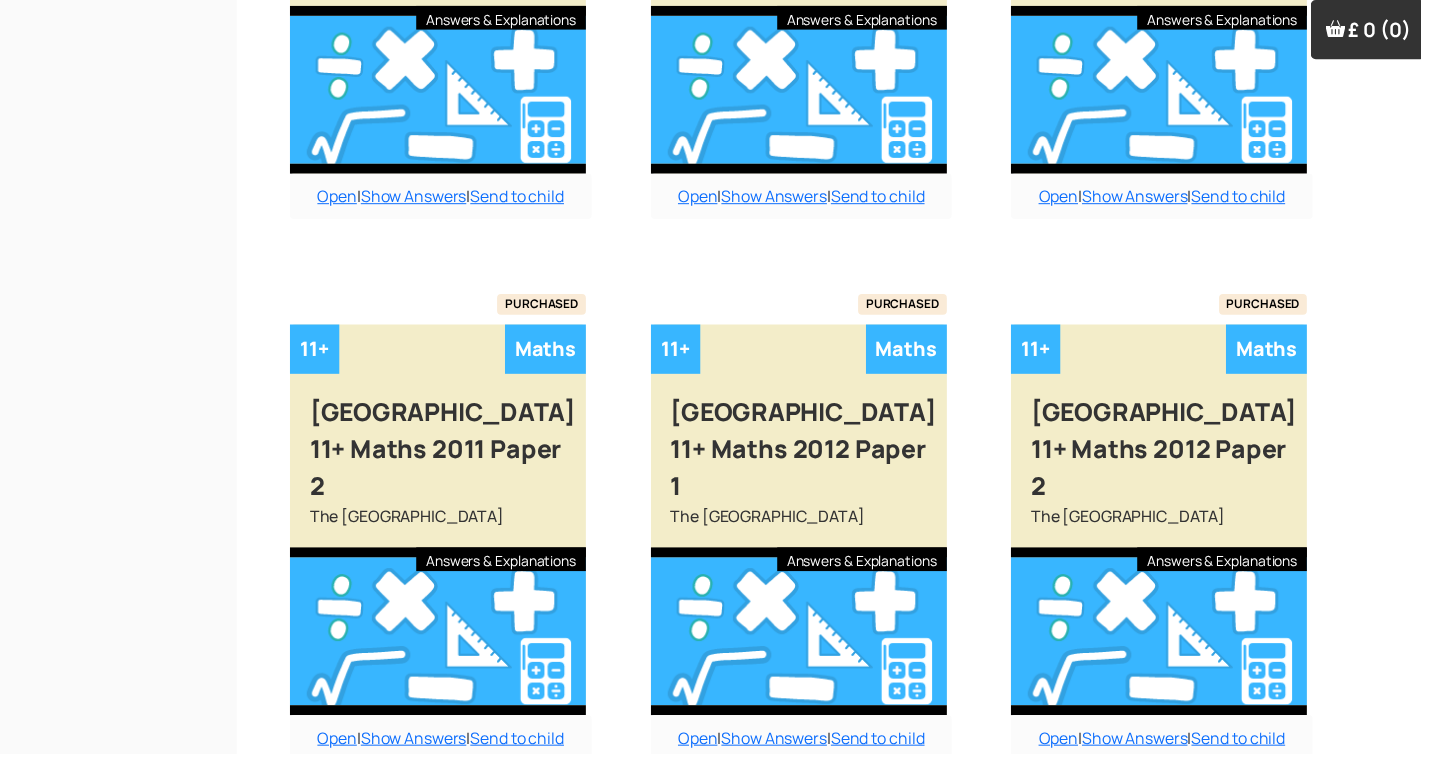 scroll, scrollTop: 37077, scrollLeft: 0, axis: vertical 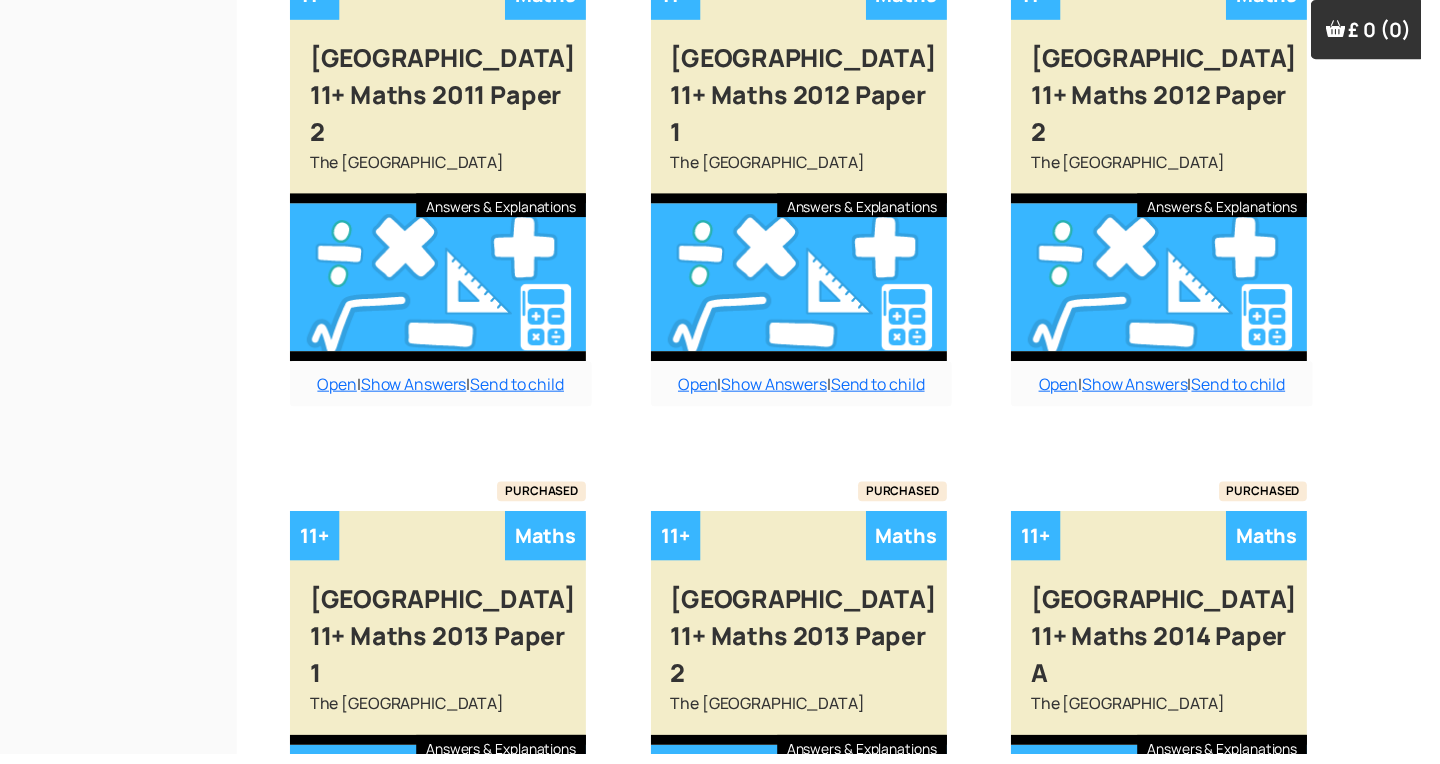 click on "Show More" at bounding box center (840, 1046) 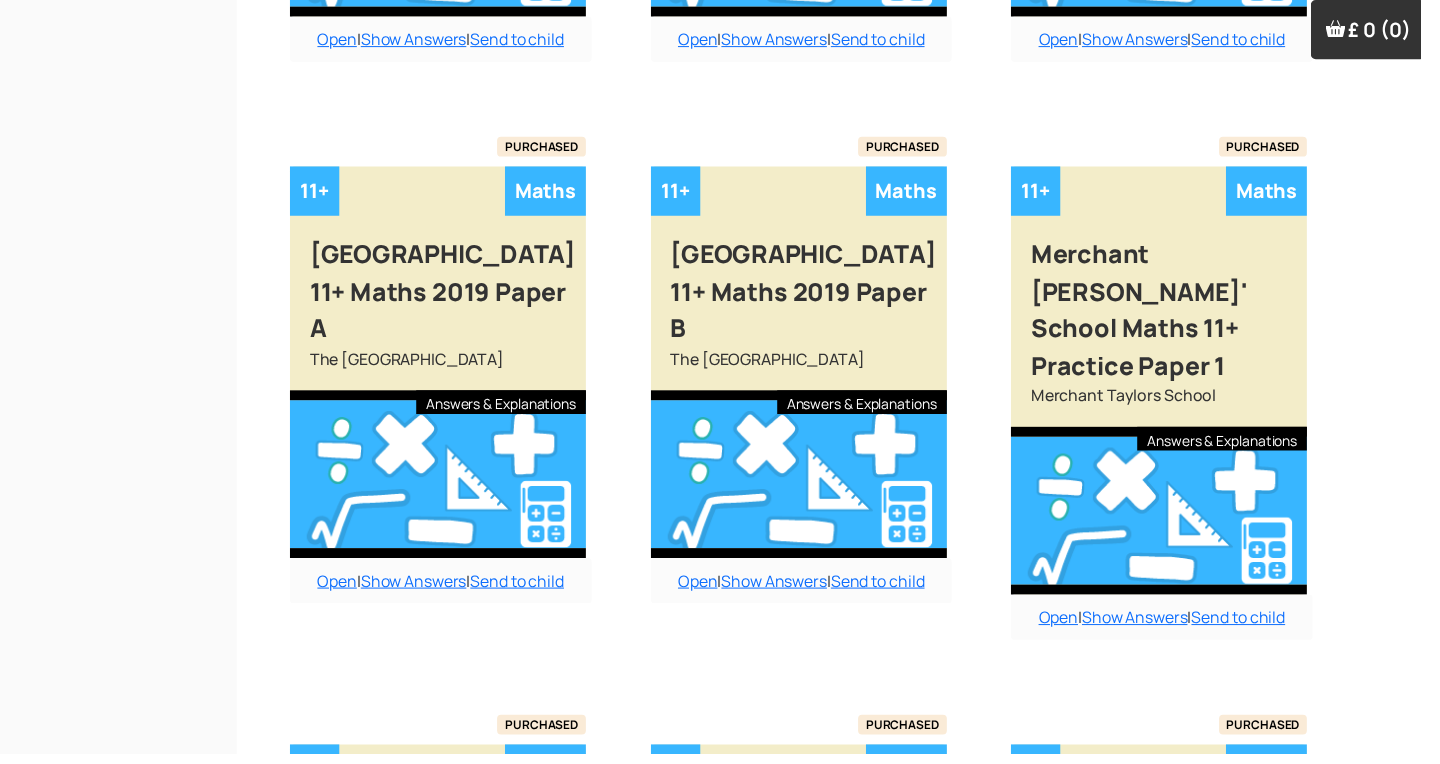 scroll, scrollTop: 39272, scrollLeft: 0, axis: vertical 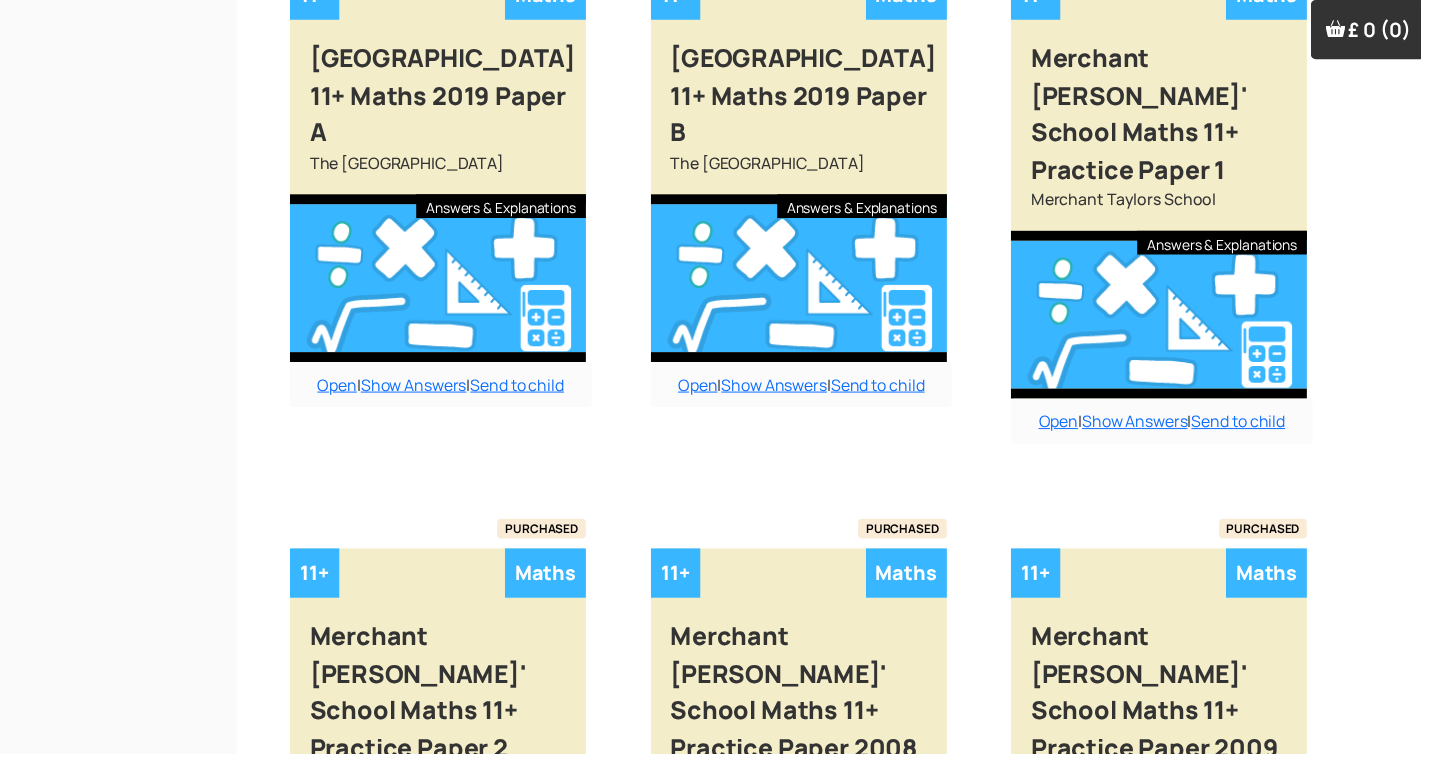 click on "Show More" at bounding box center (840, 1121) 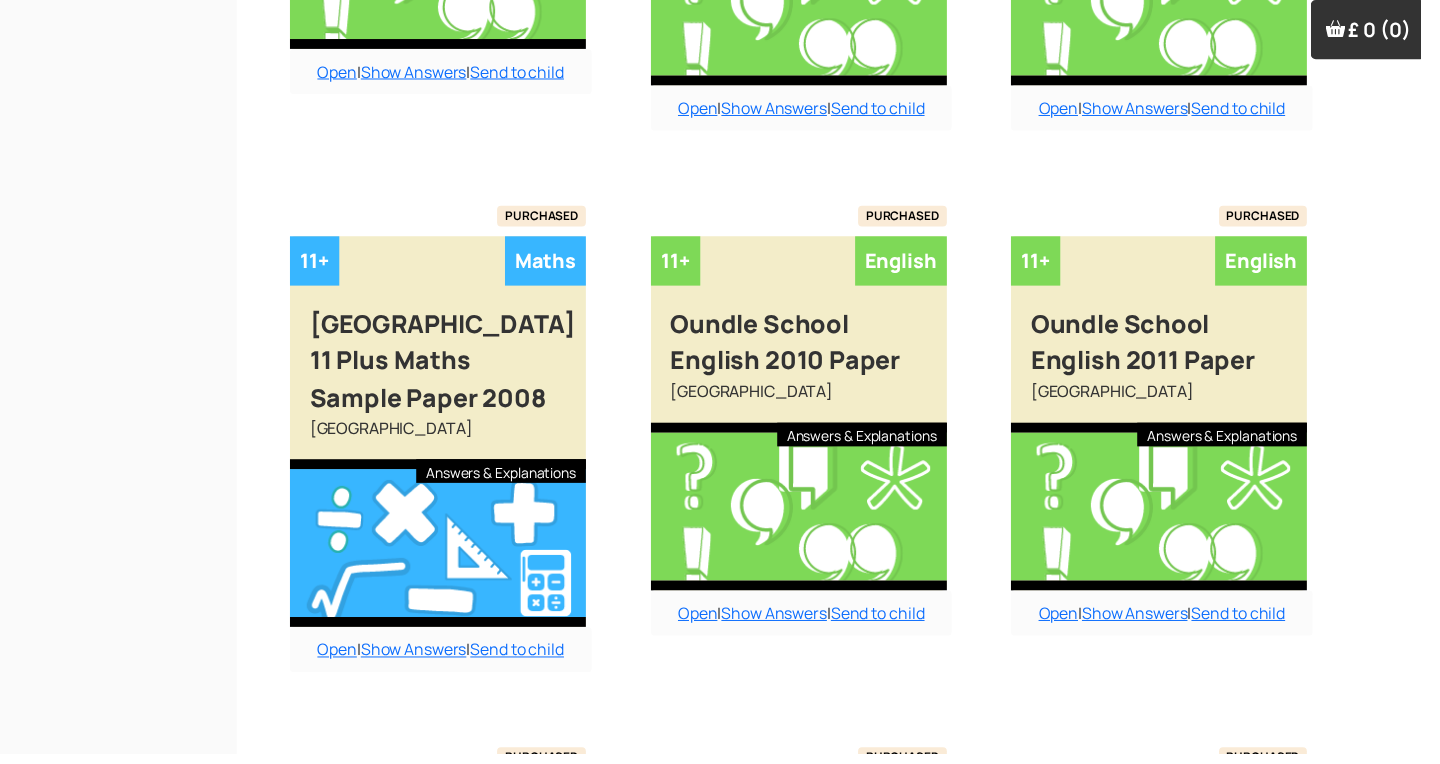 scroll, scrollTop: 41468, scrollLeft: 0, axis: vertical 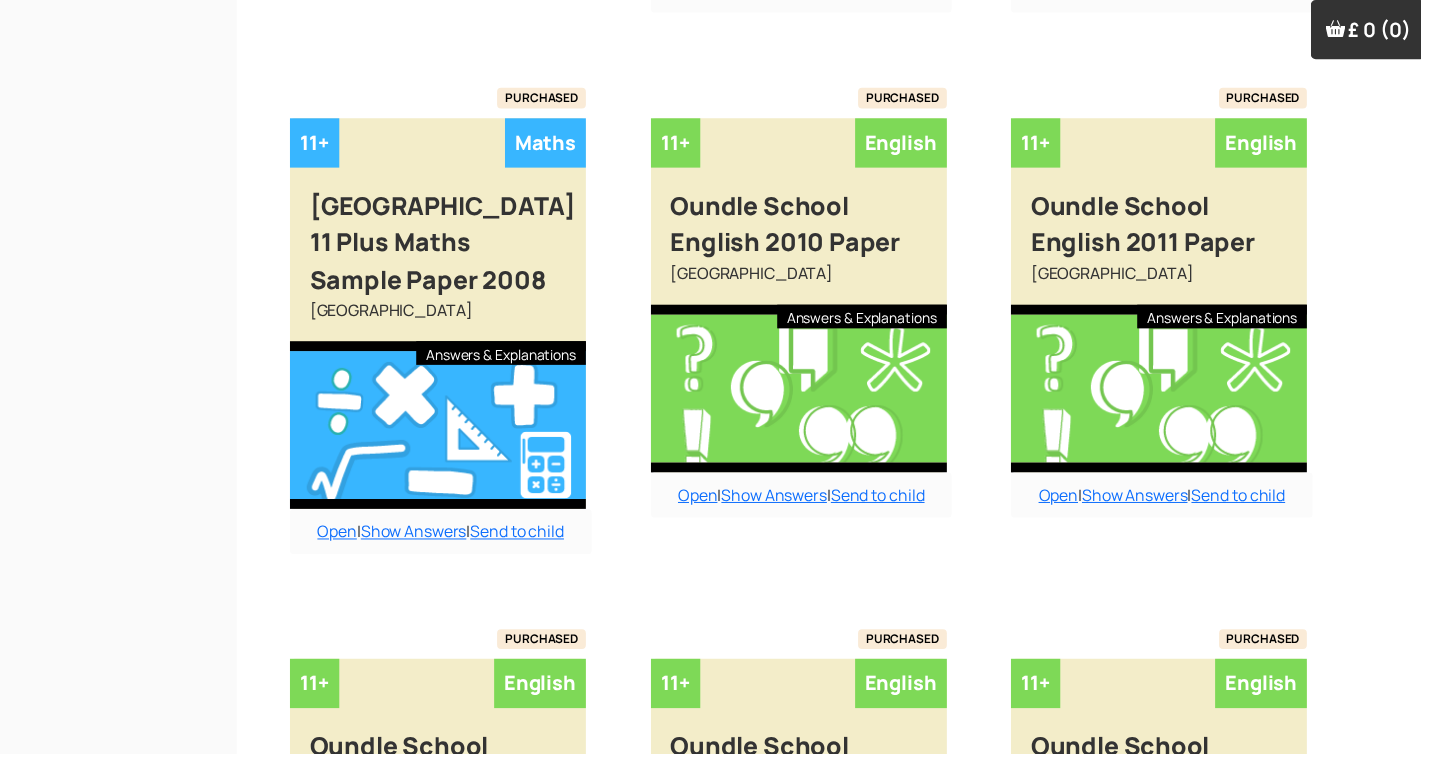 click on "Show More" at bounding box center (840, 1158) 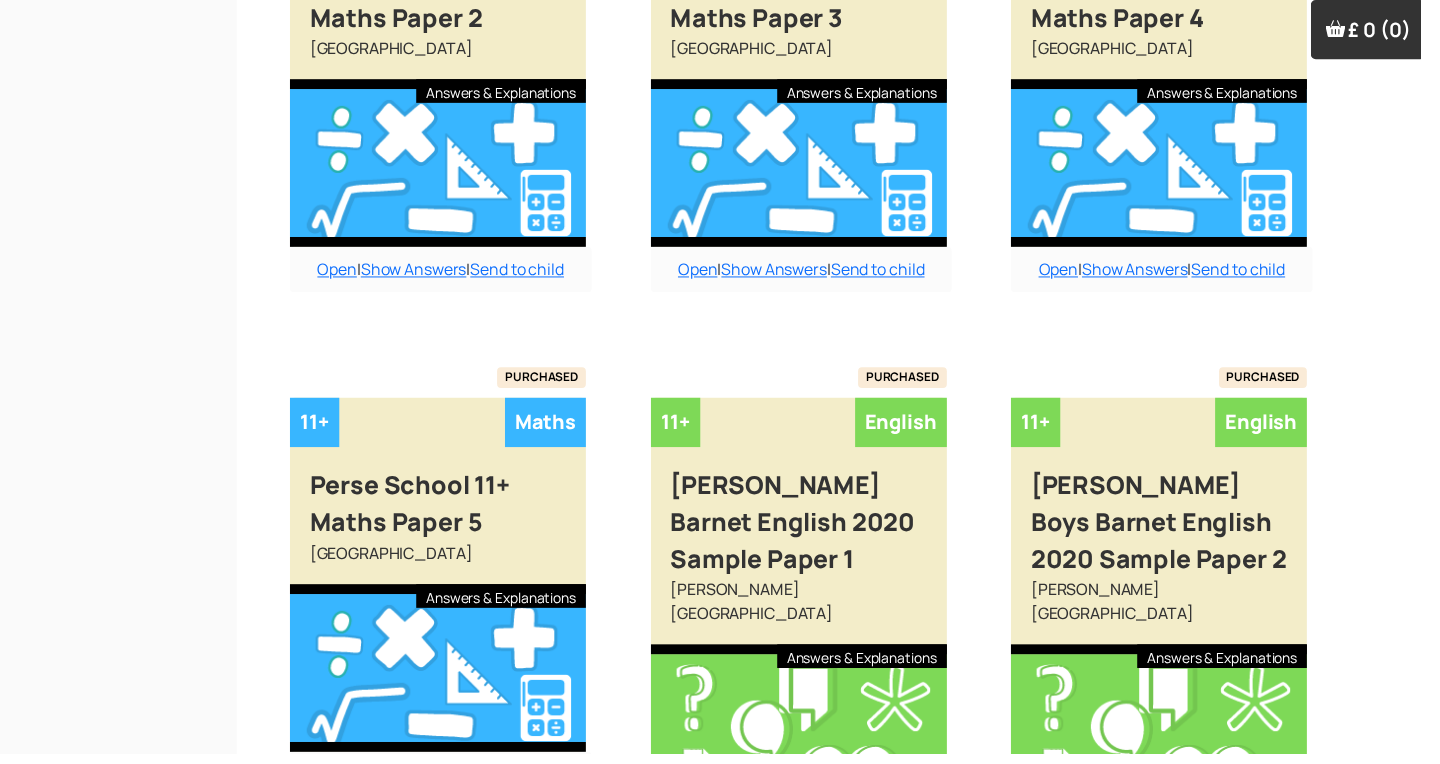 scroll, scrollTop: 43588, scrollLeft: 0, axis: vertical 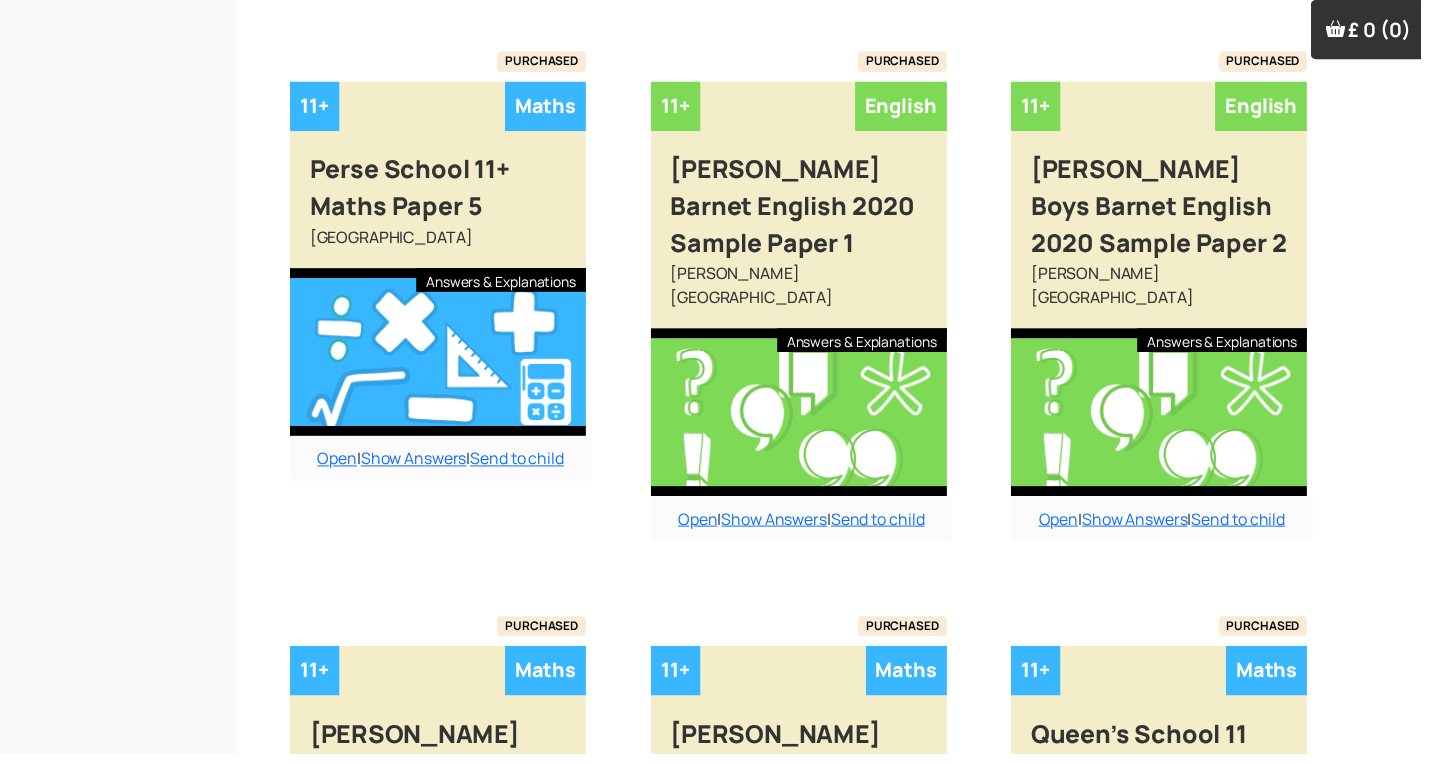 click on "Show More" at bounding box center (840, 1207) 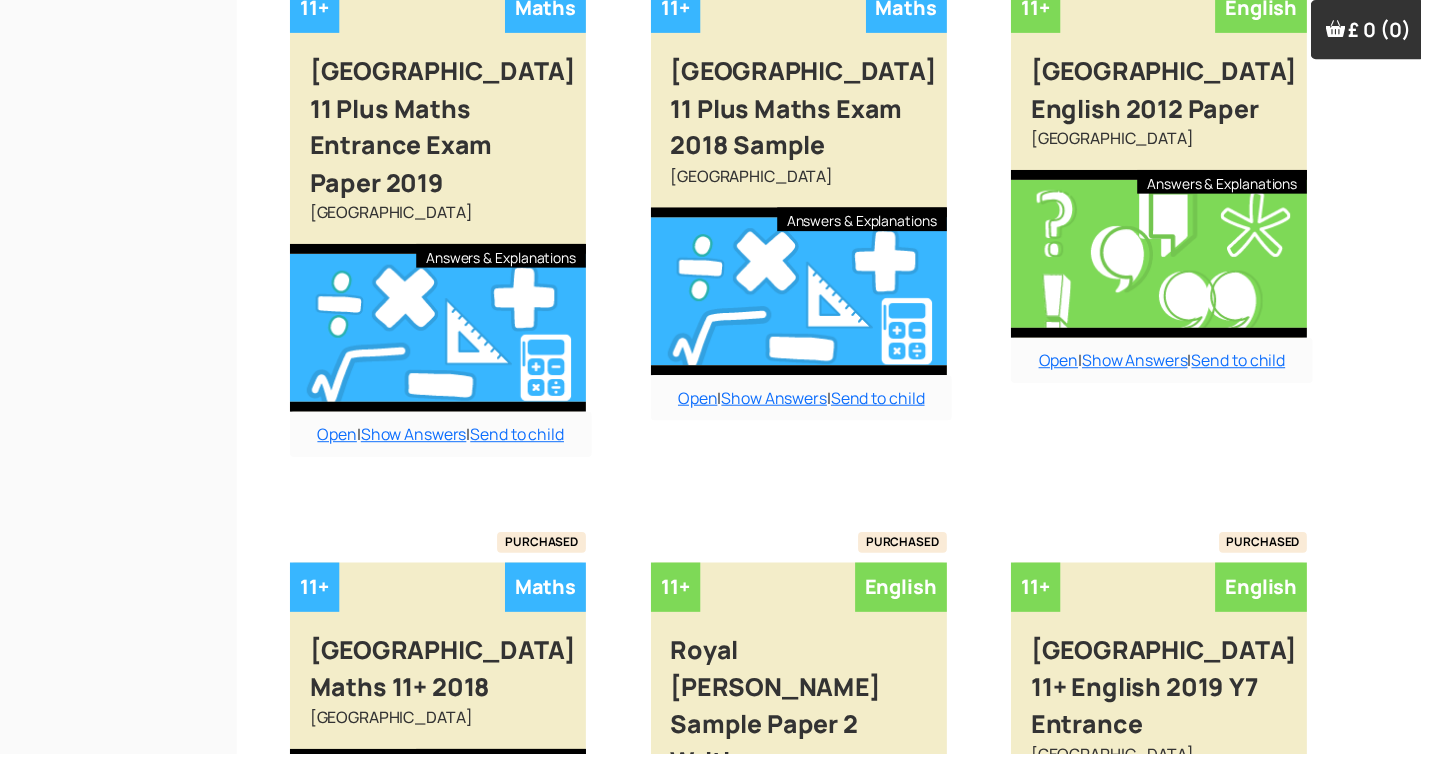 scroll, scrollTop: 45859, scrollLeft: 0, axis: vertical 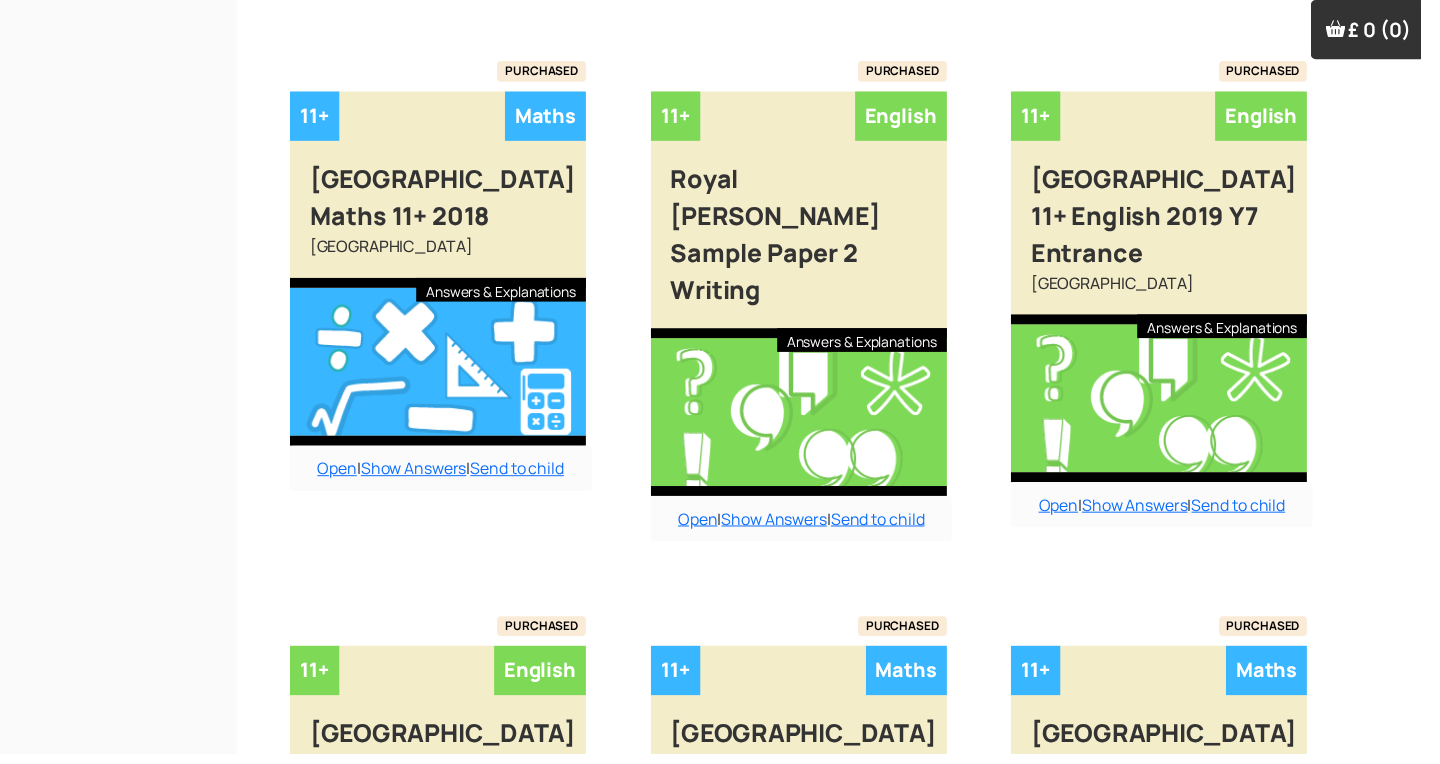 click on "Show More" at bounding box center (840, 1182) 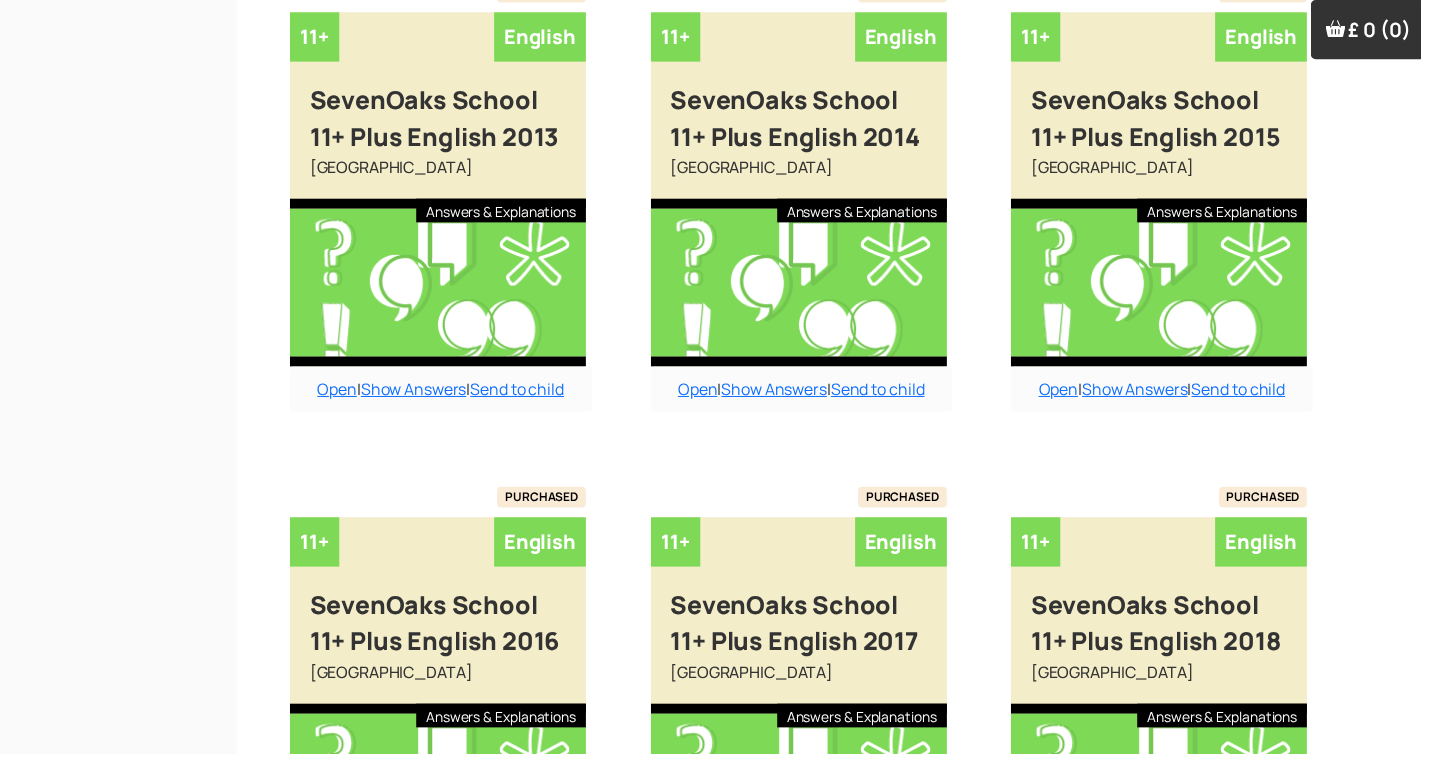 scroll, scrollTop: 47905, scrollLeft: 0, axis: vertical 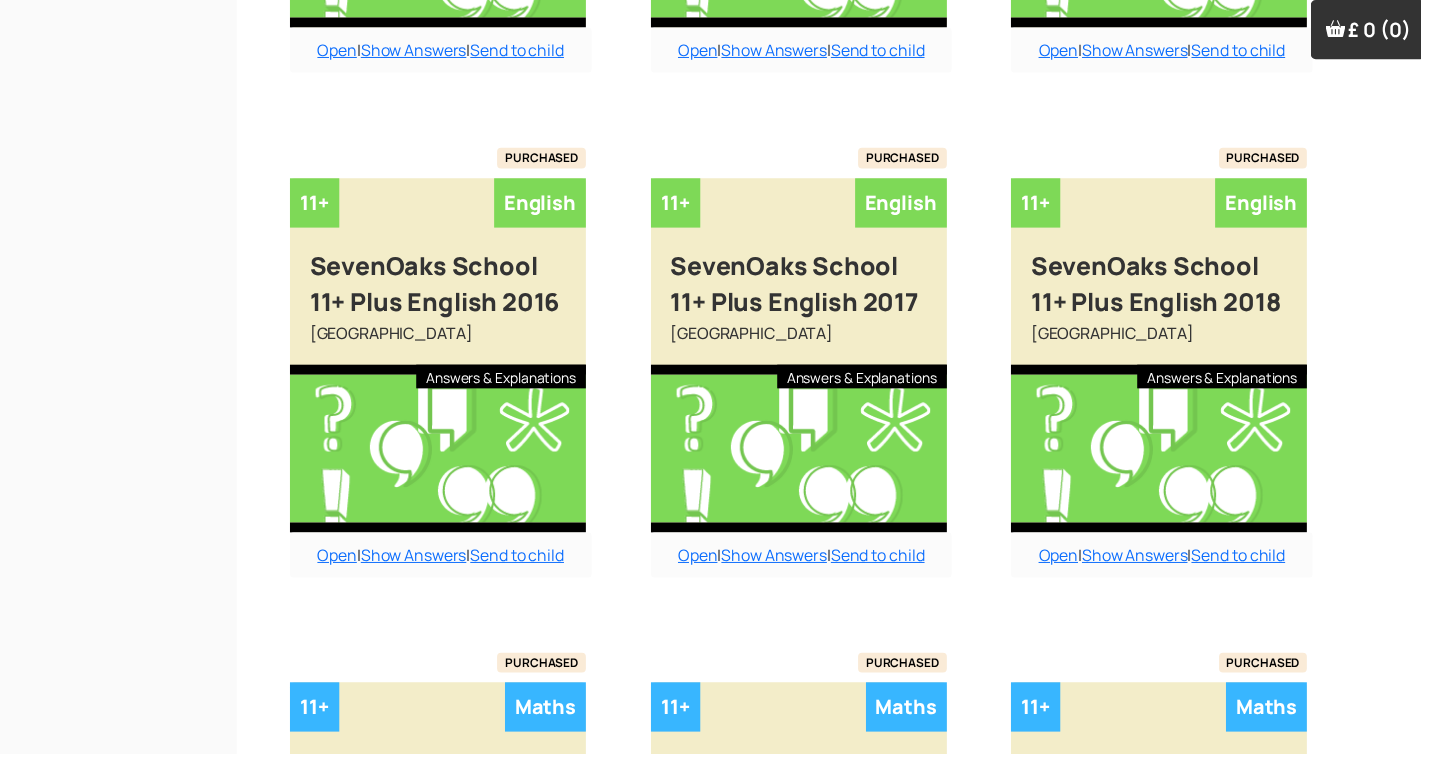 click on "Show More" at bounding box center (840, 1182) 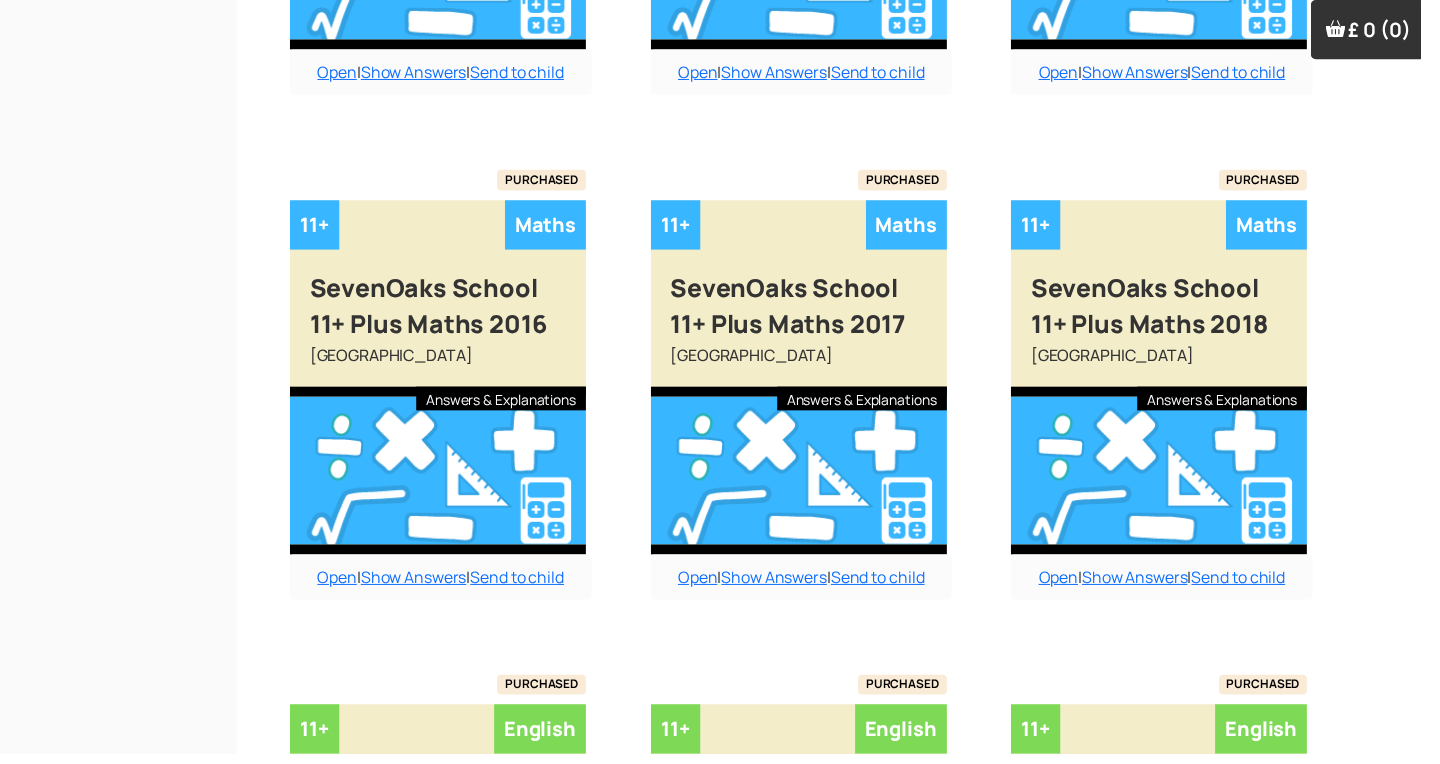 scroll, scrollTop: 49988, scrollLeft: 0, axis: vertical 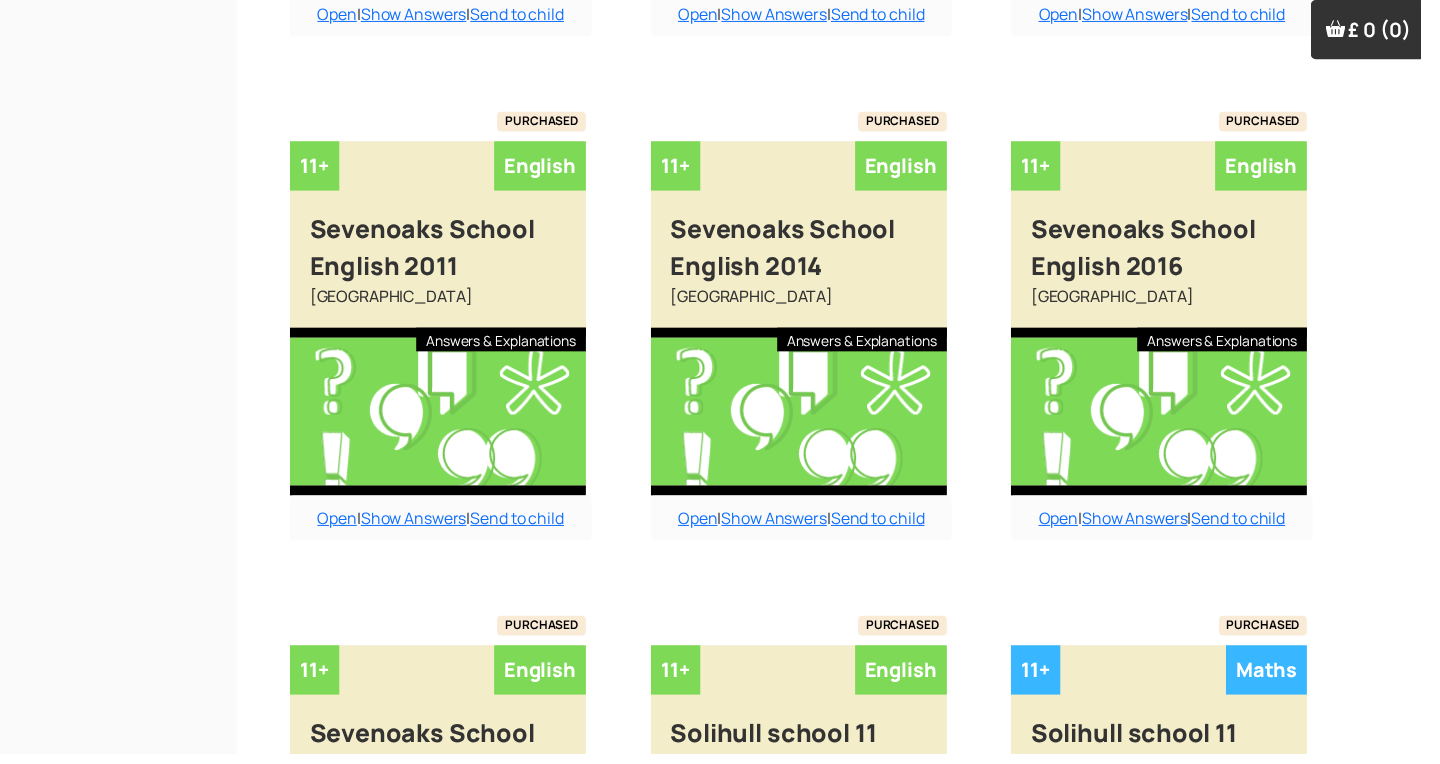 click on "Show More" at bounding box center (840, 1182) 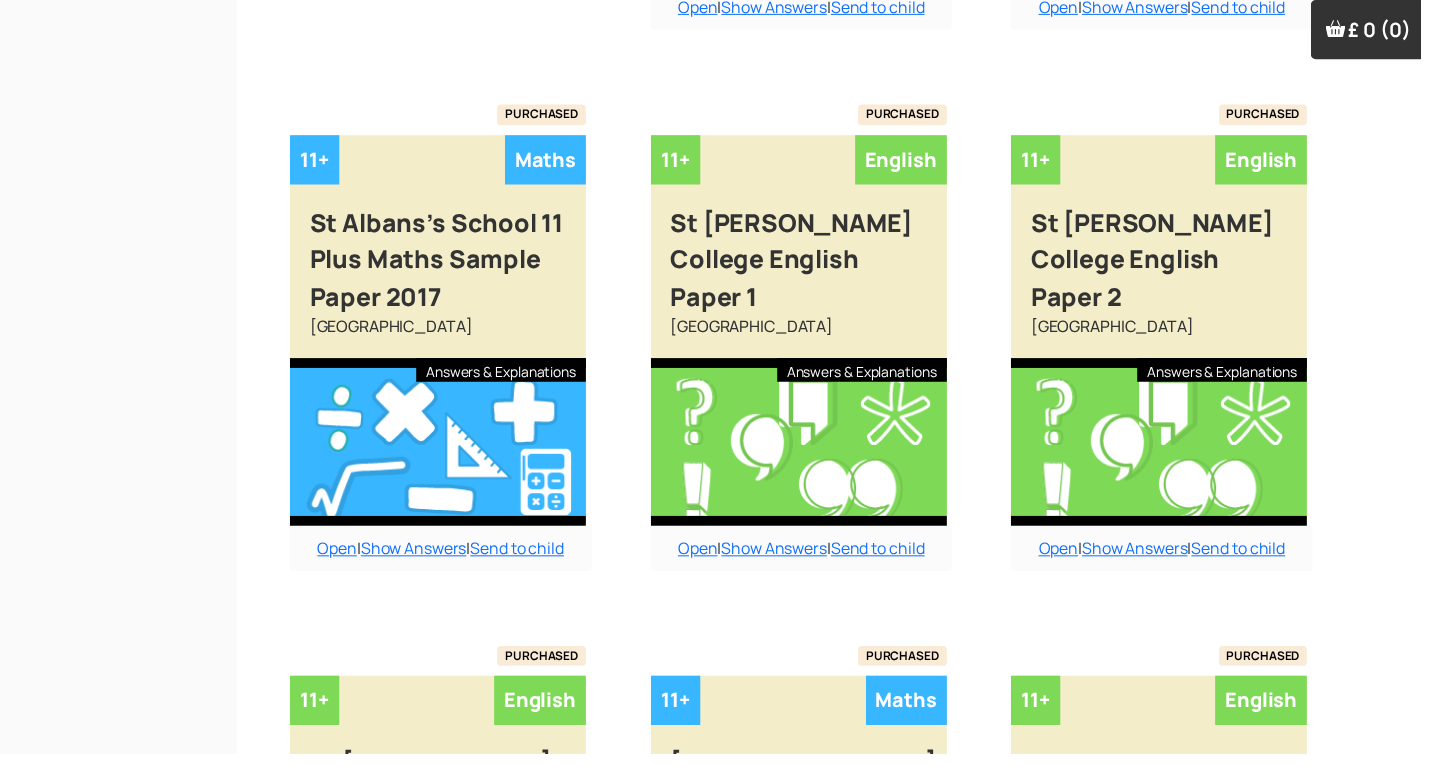 scroll, scrollTop: 52221, scrollLeft: 0, axis: vertical 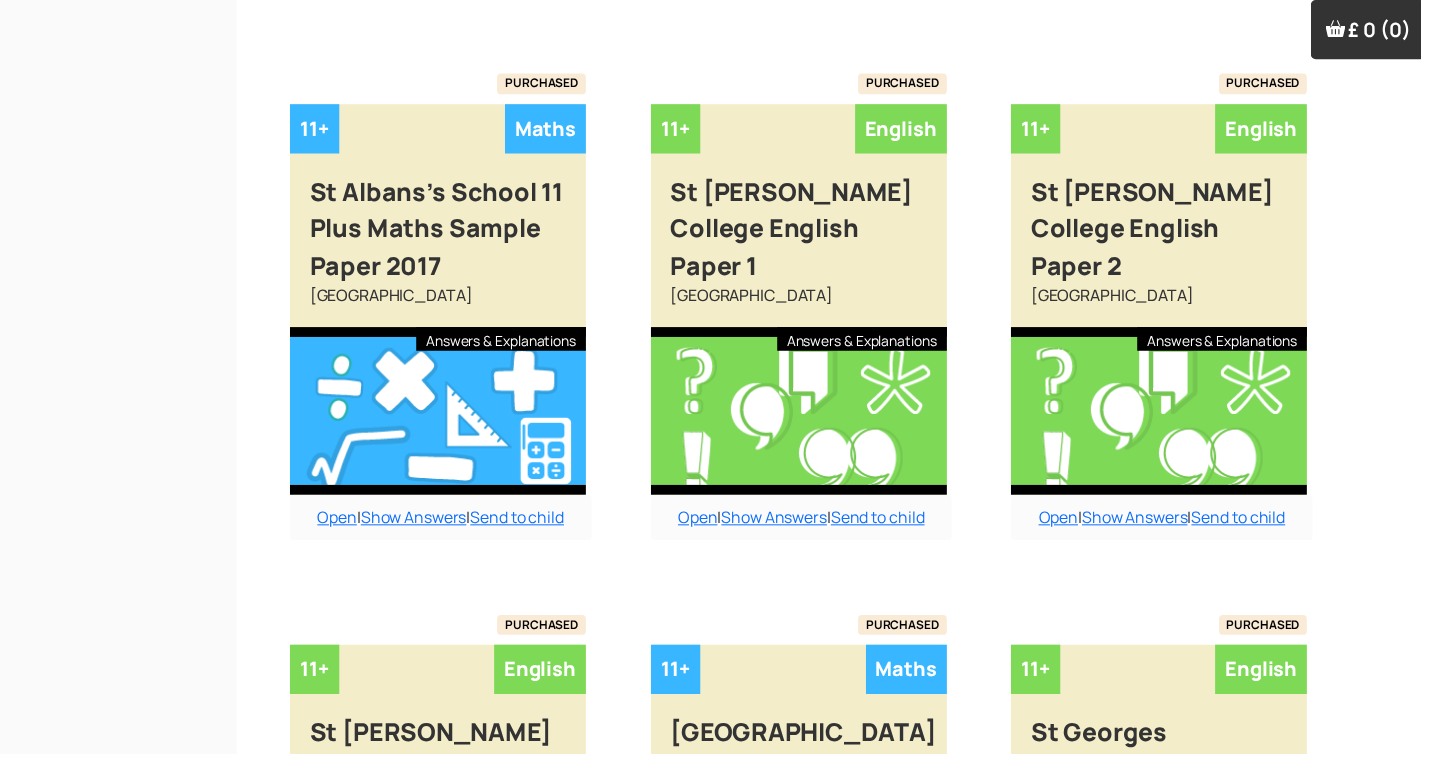 click on "Show More" at bounding box center (840, 1219) 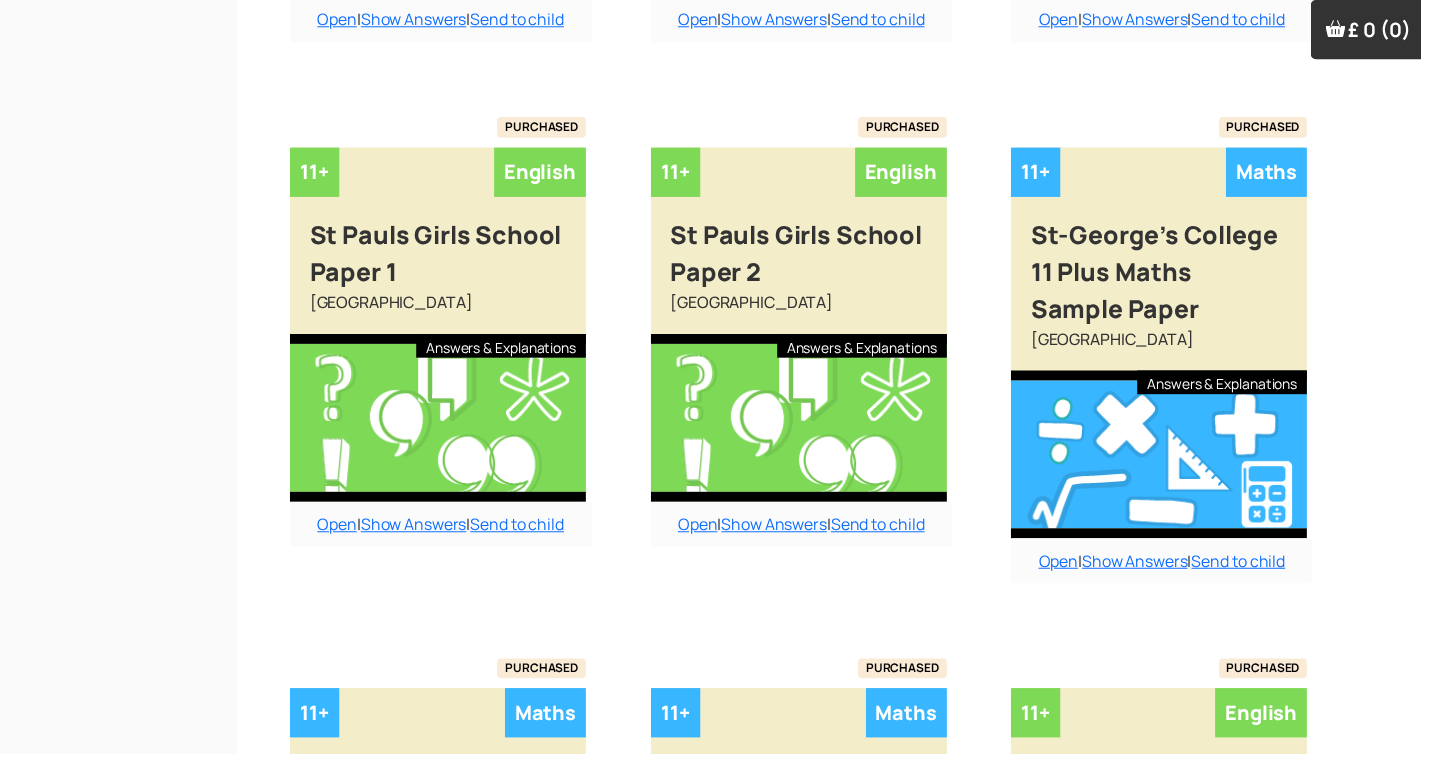 scroll, scrollTop: 54416, scrollLeft: 0, axis: vertical 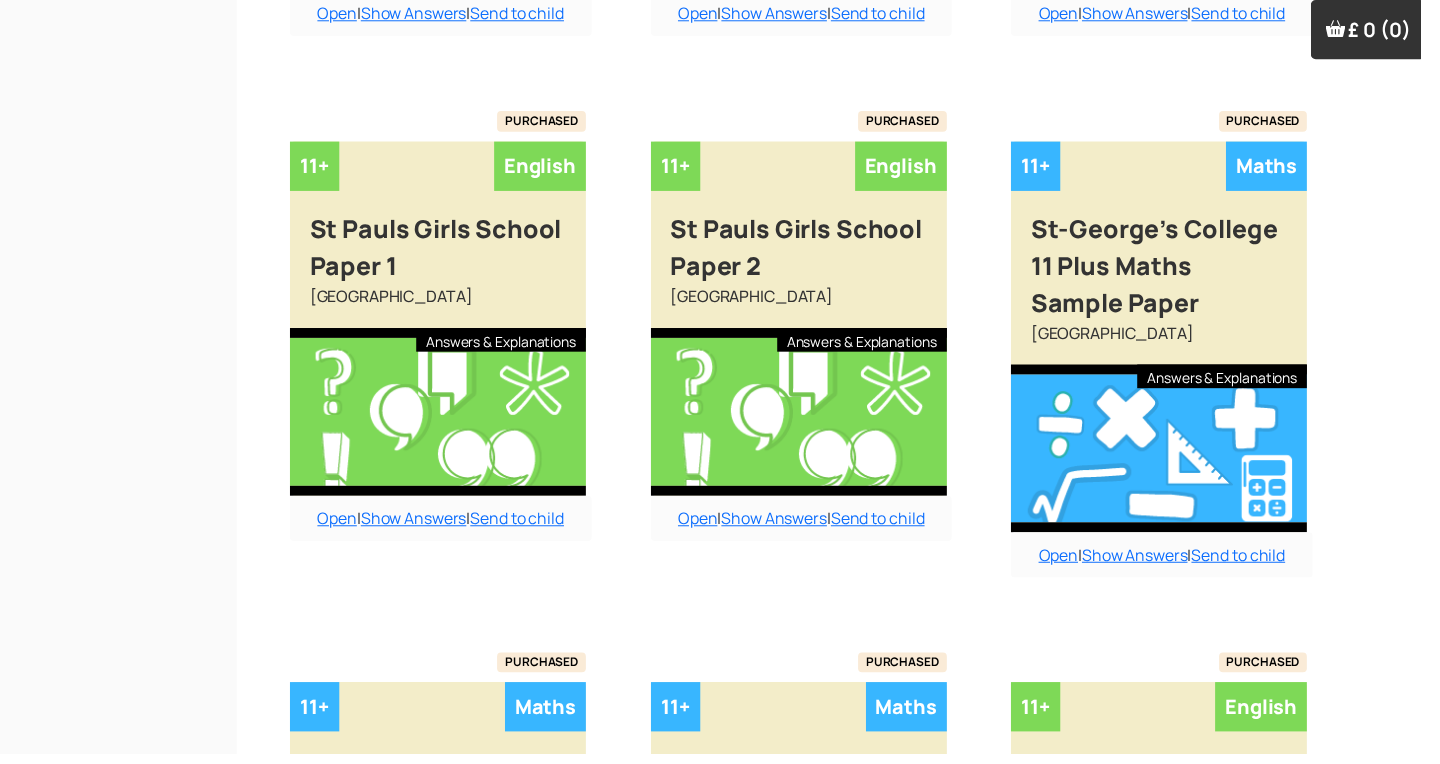 click on "Show More" at bounding box center (840, 1244) 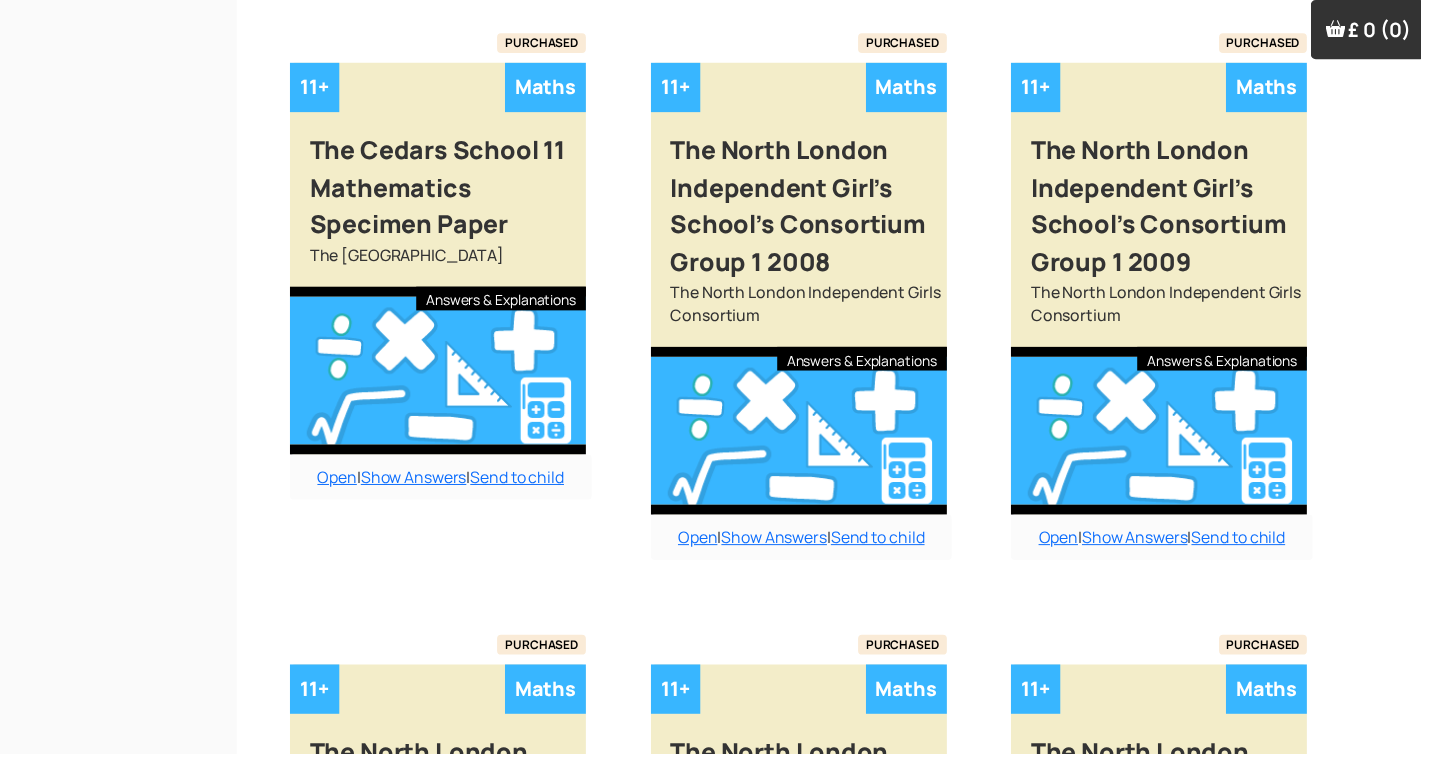 scroll, scrollTop: 56922, scrollLeft: 0, axis: vertical 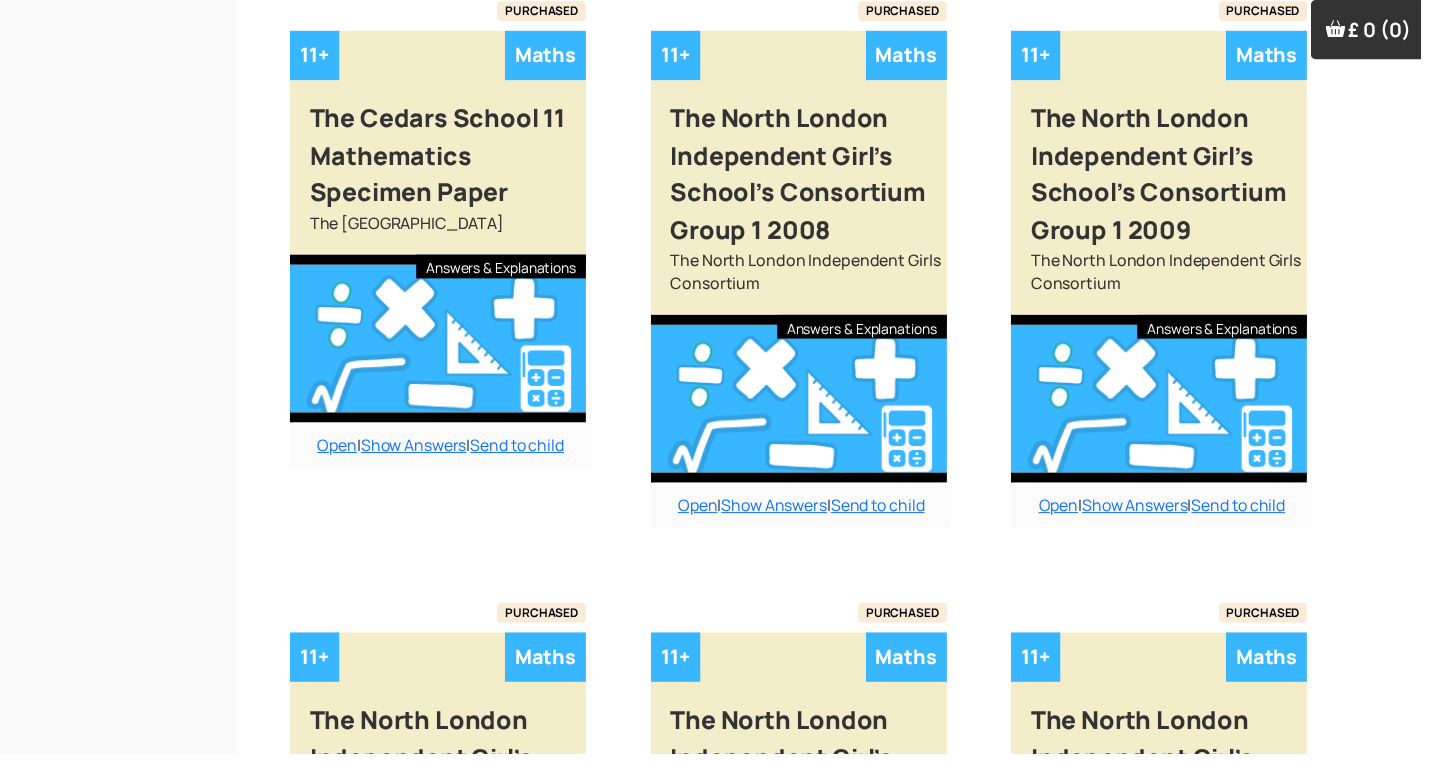 click on "Show More" at bounding box center (840, 1230) 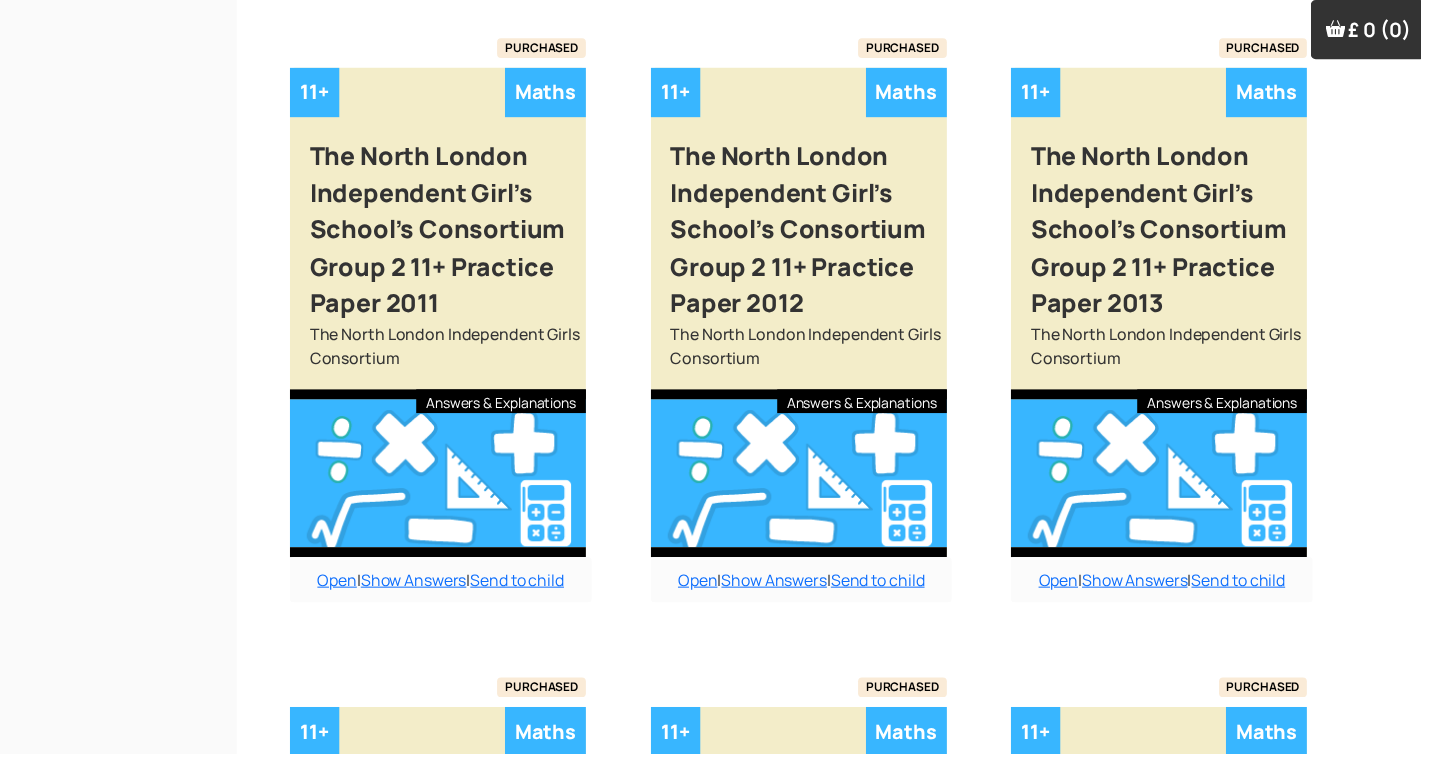 scroll, scrollTop: 59476, scrollLeft: 0, axis: vertical 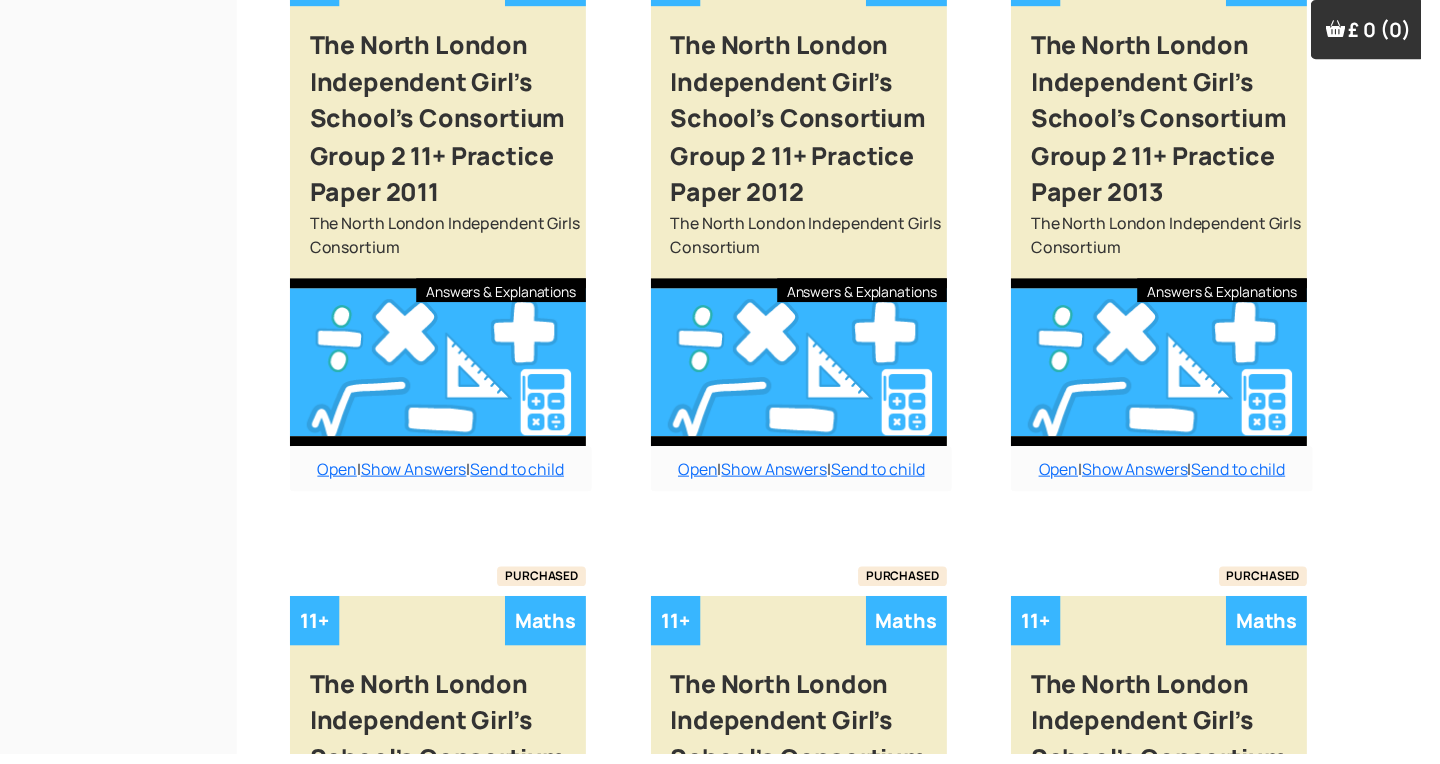 click on "Show More" at bounding box center (840, 1230) 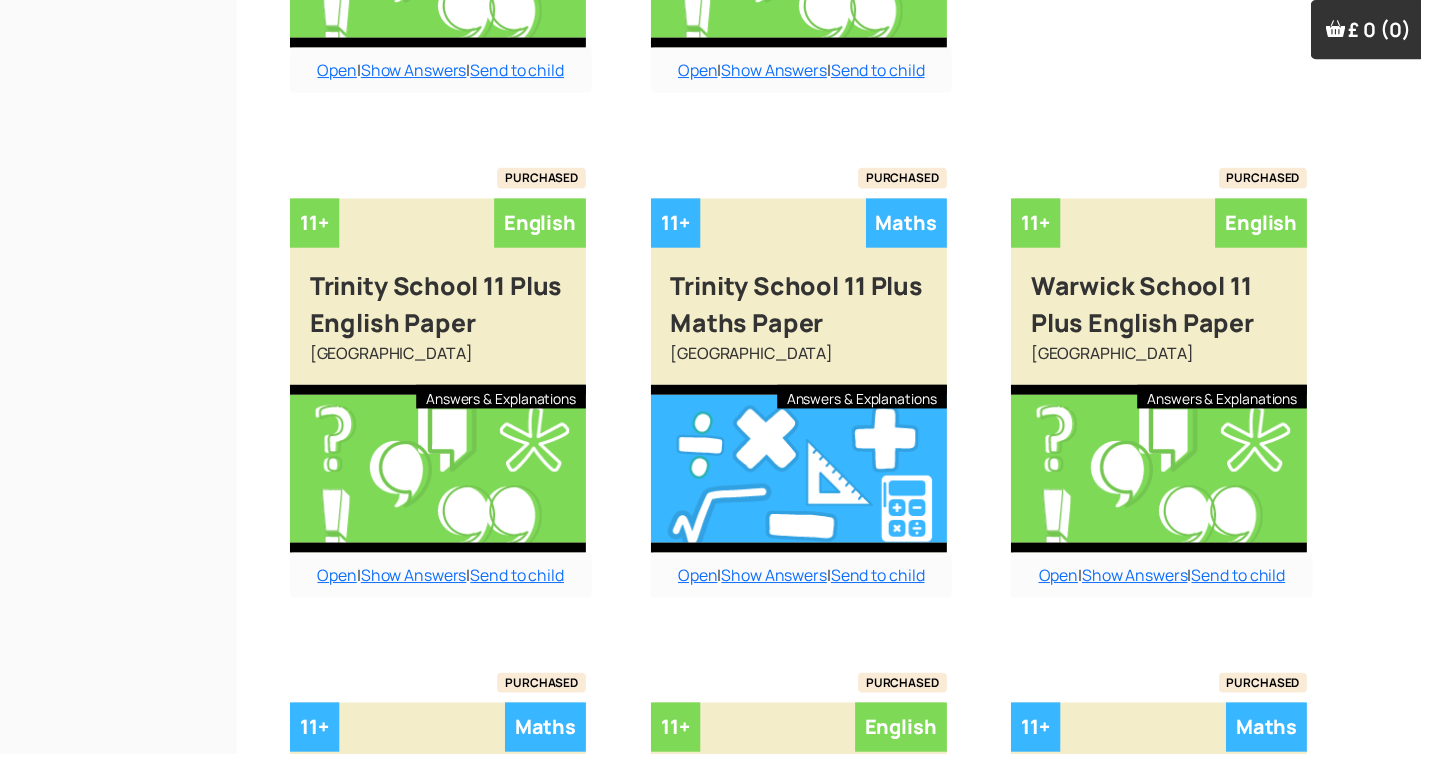 scroll, scrollTop: 61757, scrollLeft: 0, axis: vertical 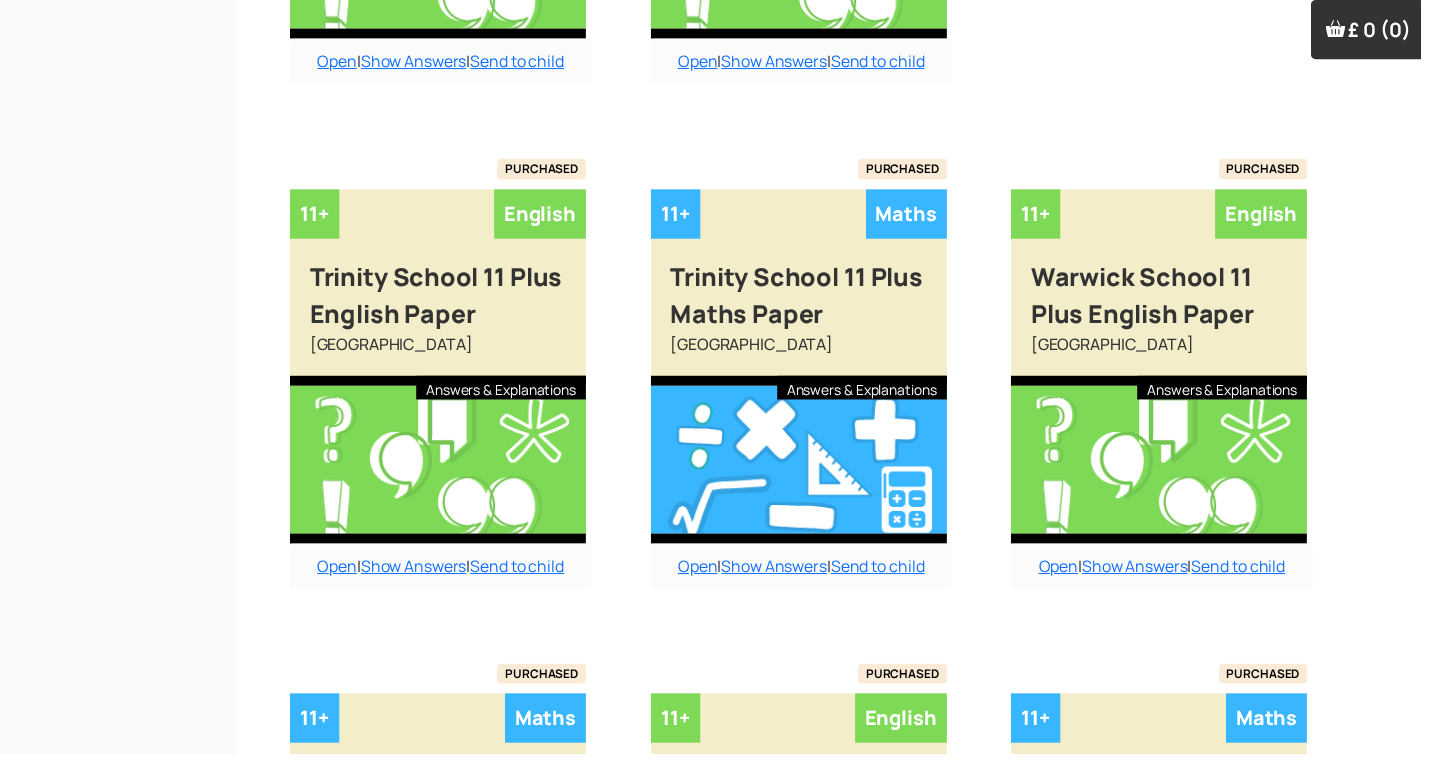 click on "Show More" at bounding box center [840, 1230] 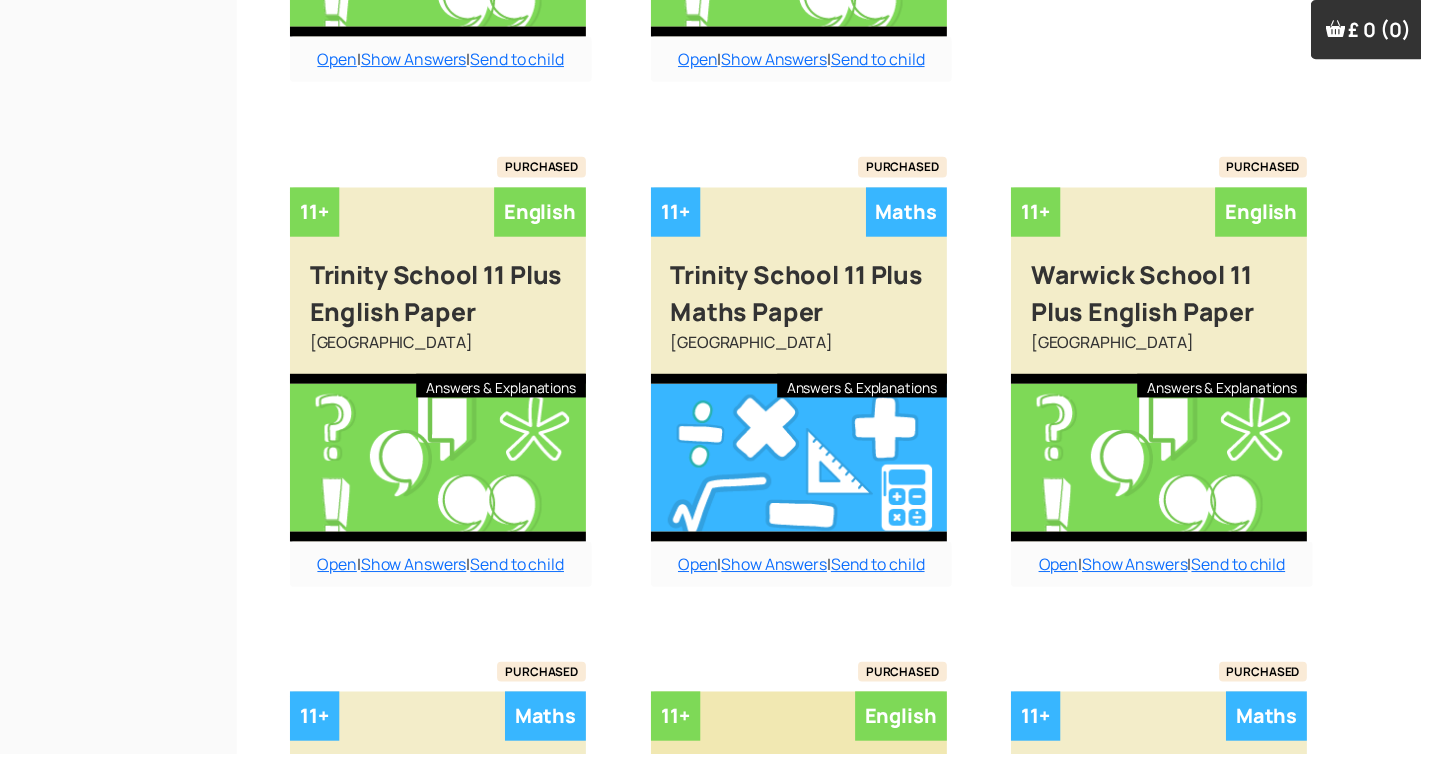 click on "[GEOGRAPHIC_DATA]" at bounding box center (810, 868) 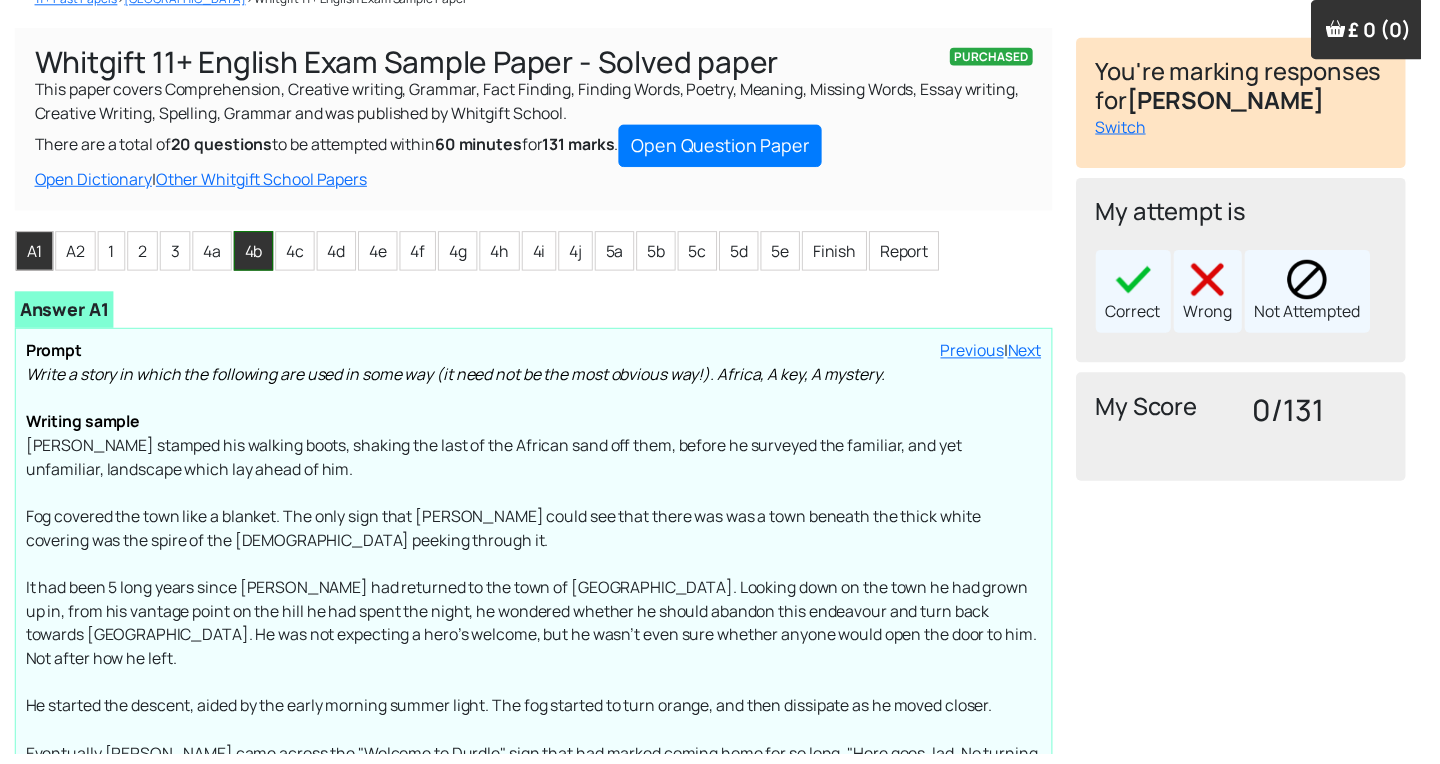 scroll, scrollTop: 120, scrollLeft: 0, axis: vertical 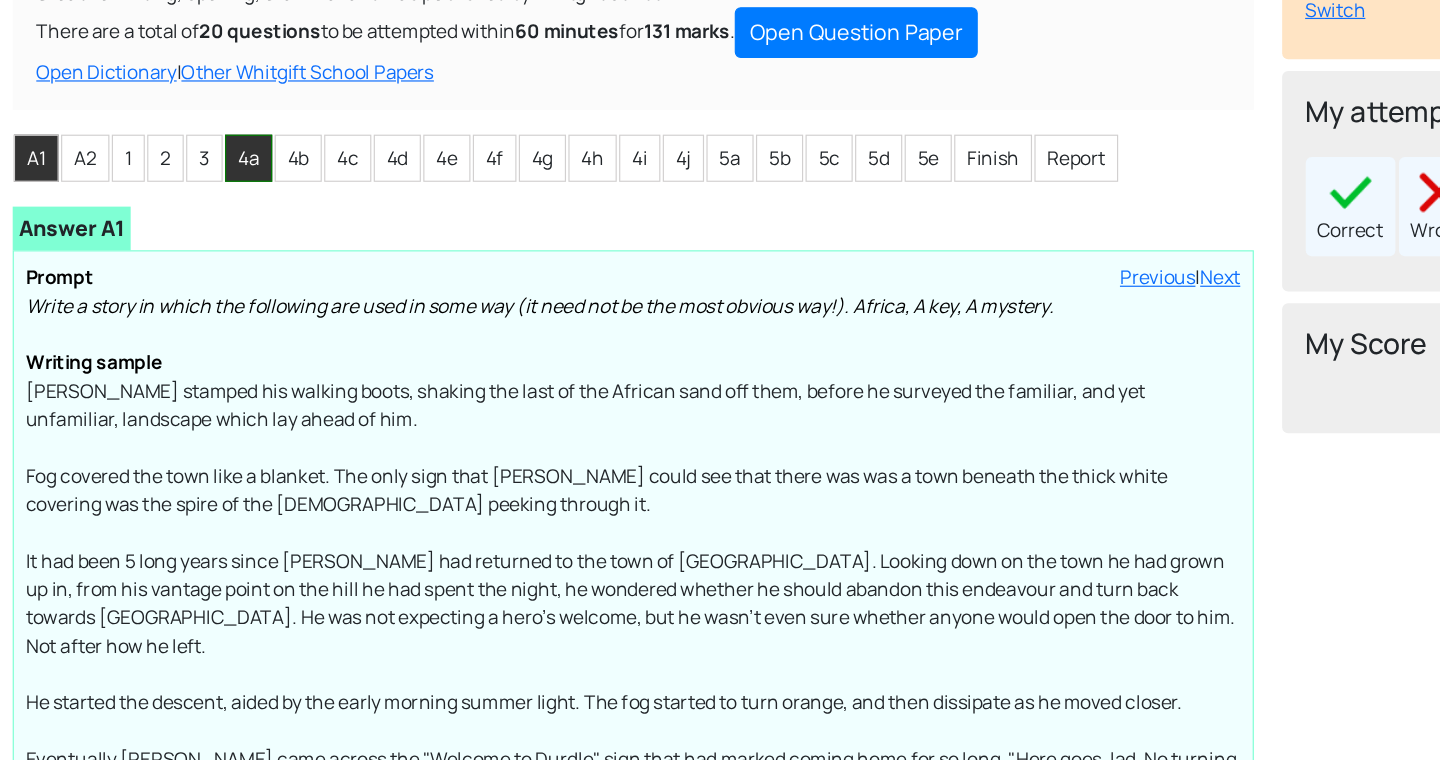 click on "4a" at bounding box center (215, 254) 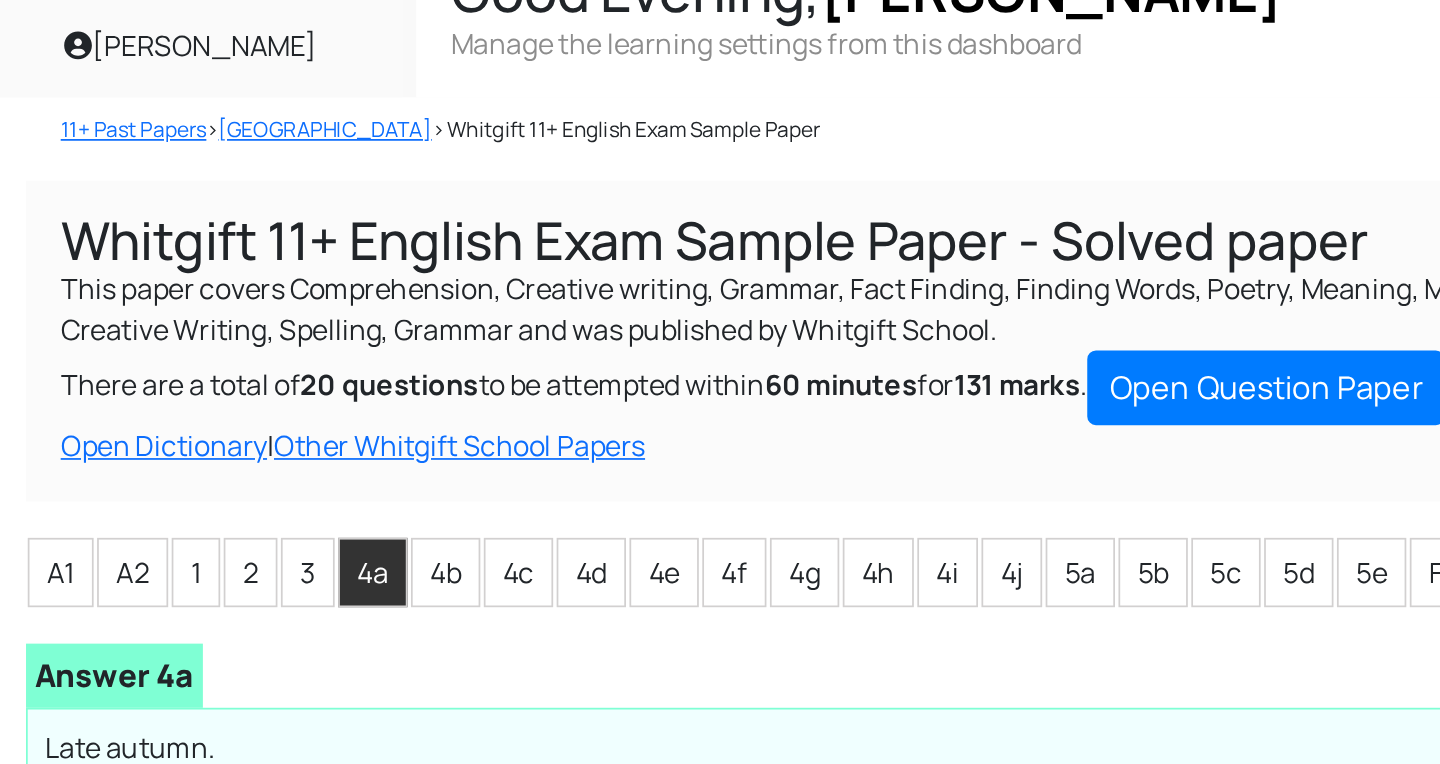 scroll, scrollTop: 0, scrollLeft: 0, axis: both 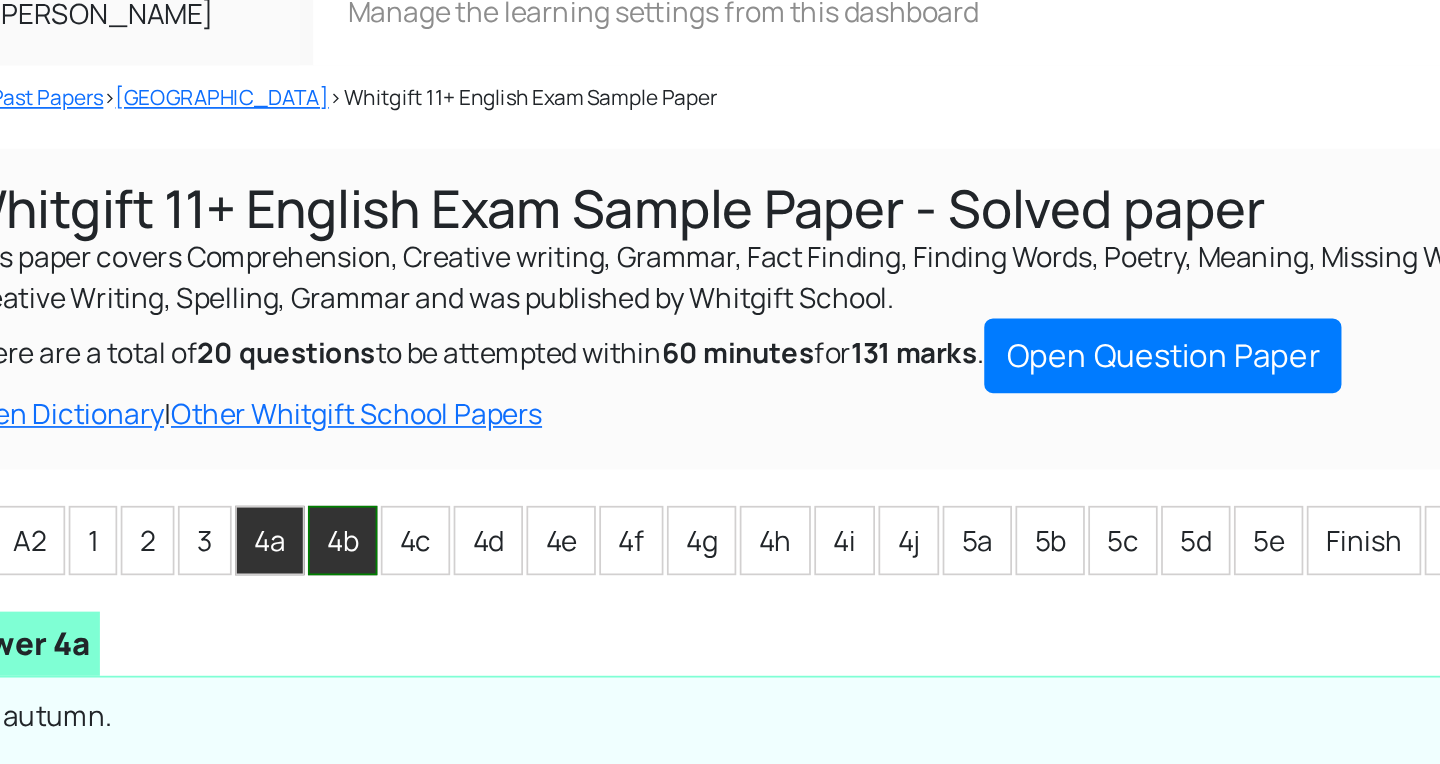 click on "4a" at bounding box center [215, 374] 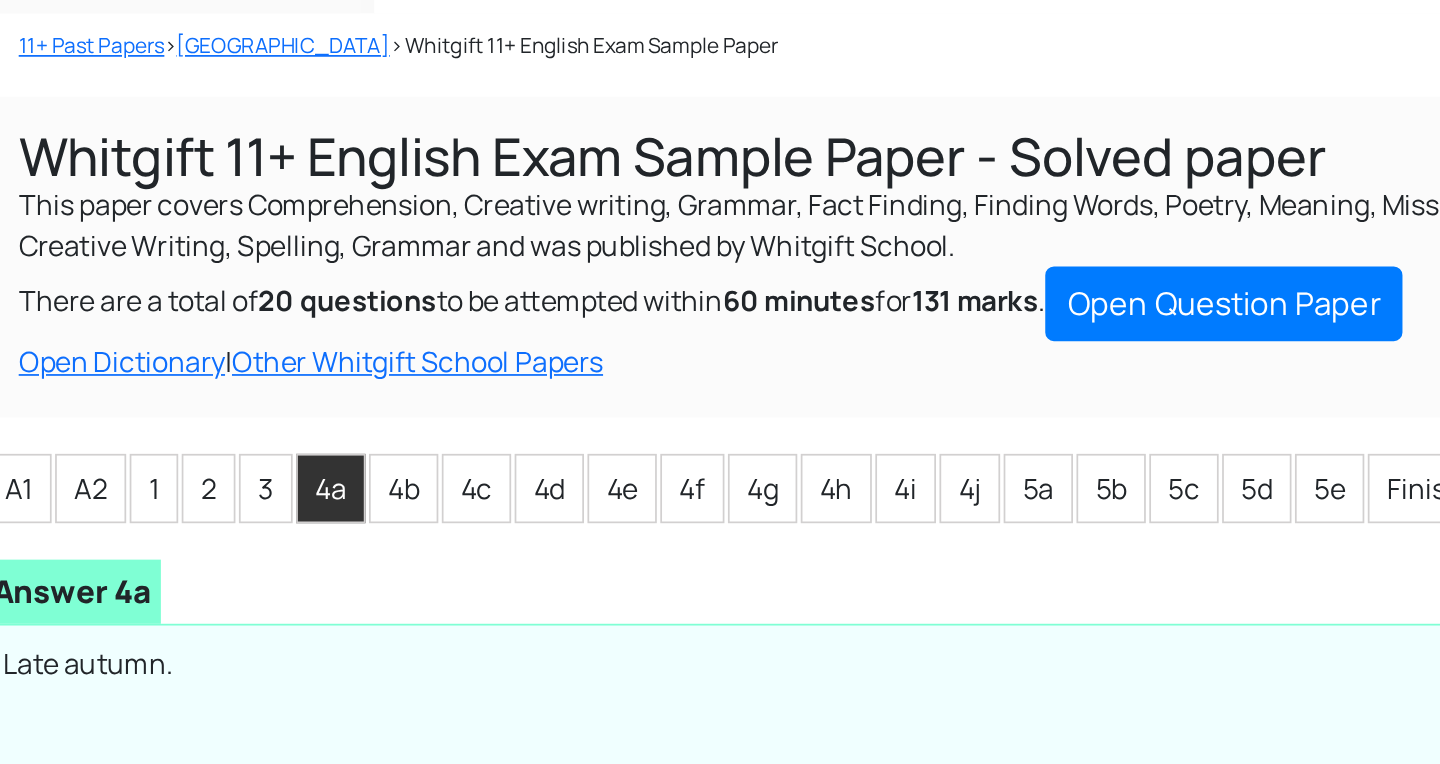 scroll, scrollTop: 35, scrollLeft: 0, axis: vertical 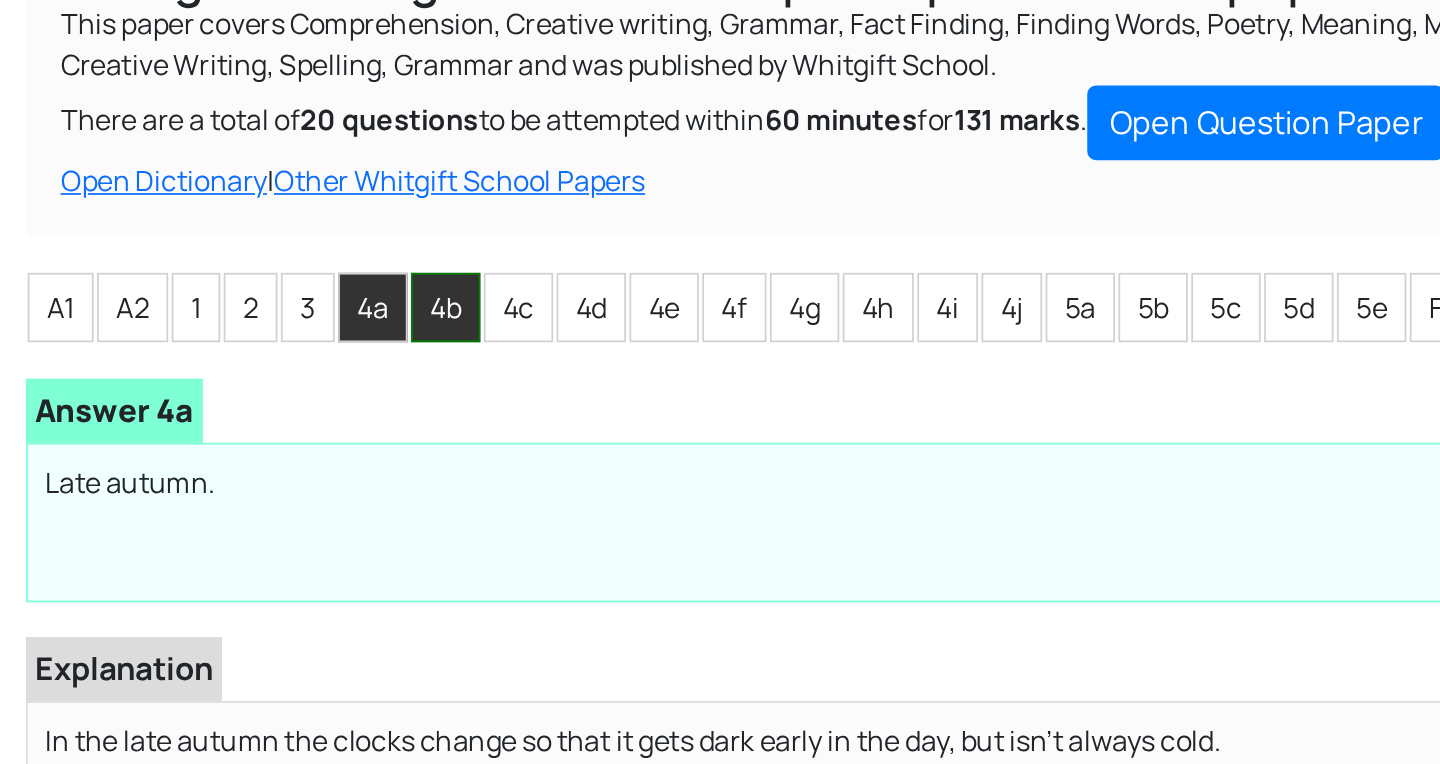 click on "4b" at bounding box center (257, 339) 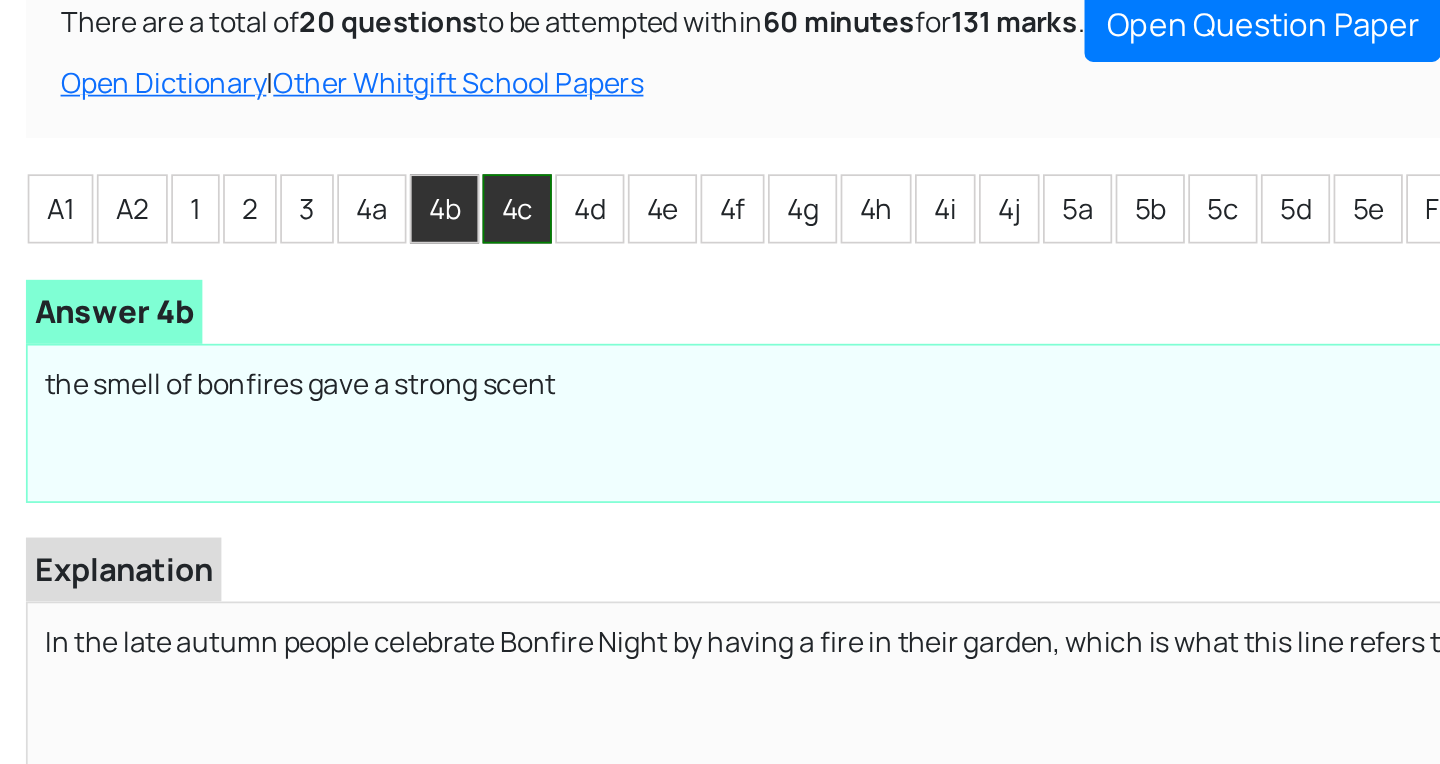 click on "4c" at bounding box center [299, 339] 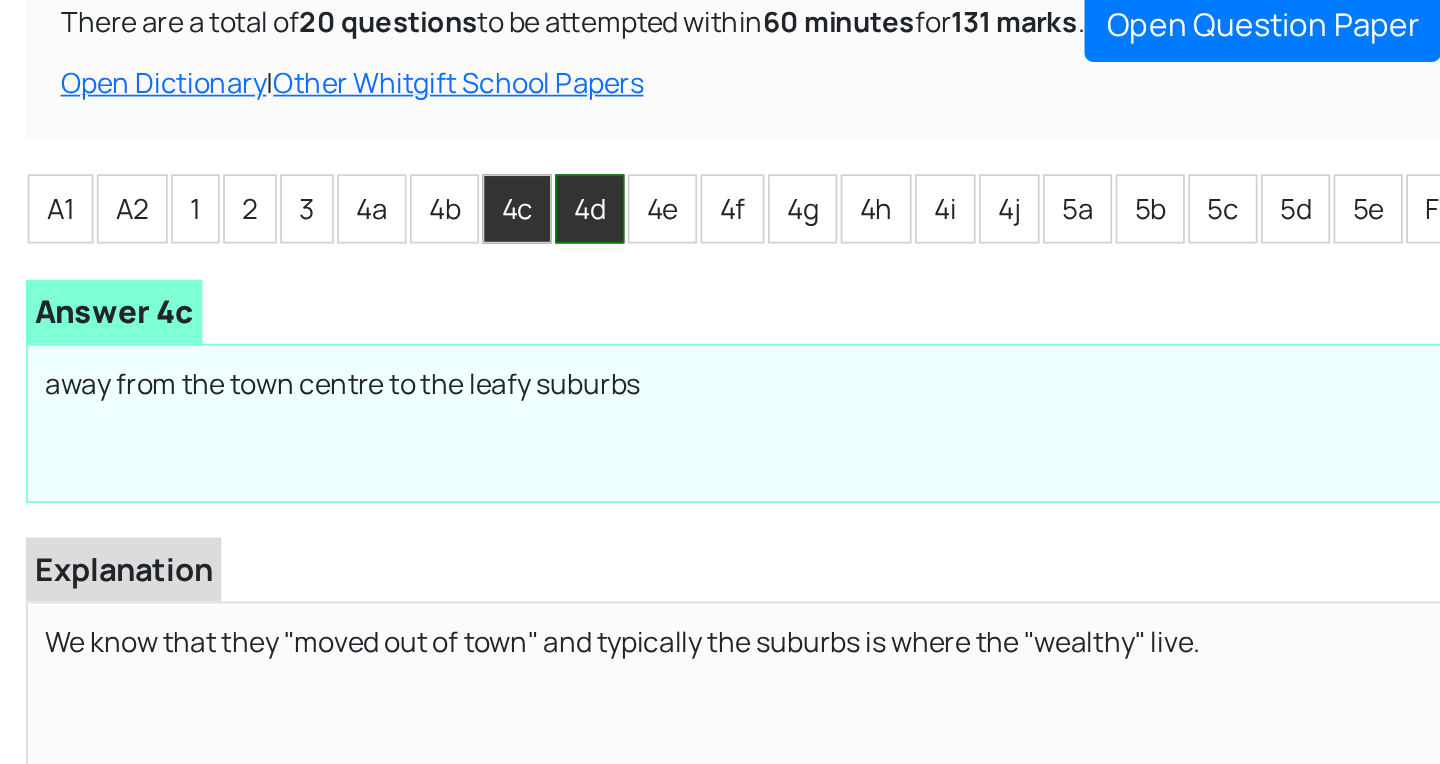 click on "4d" at bounding box center [341, 339] 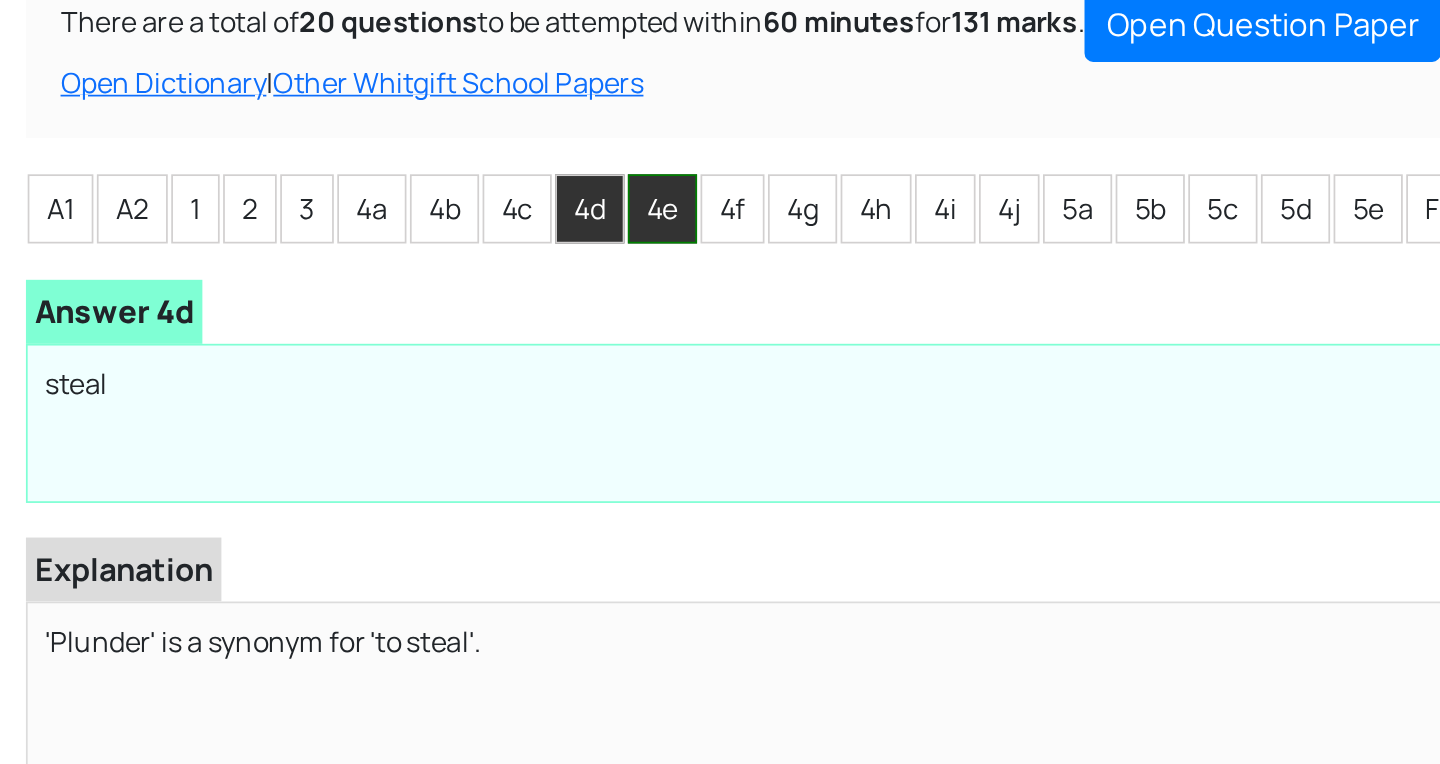 click on "4e" at bounding box center [383, 339] 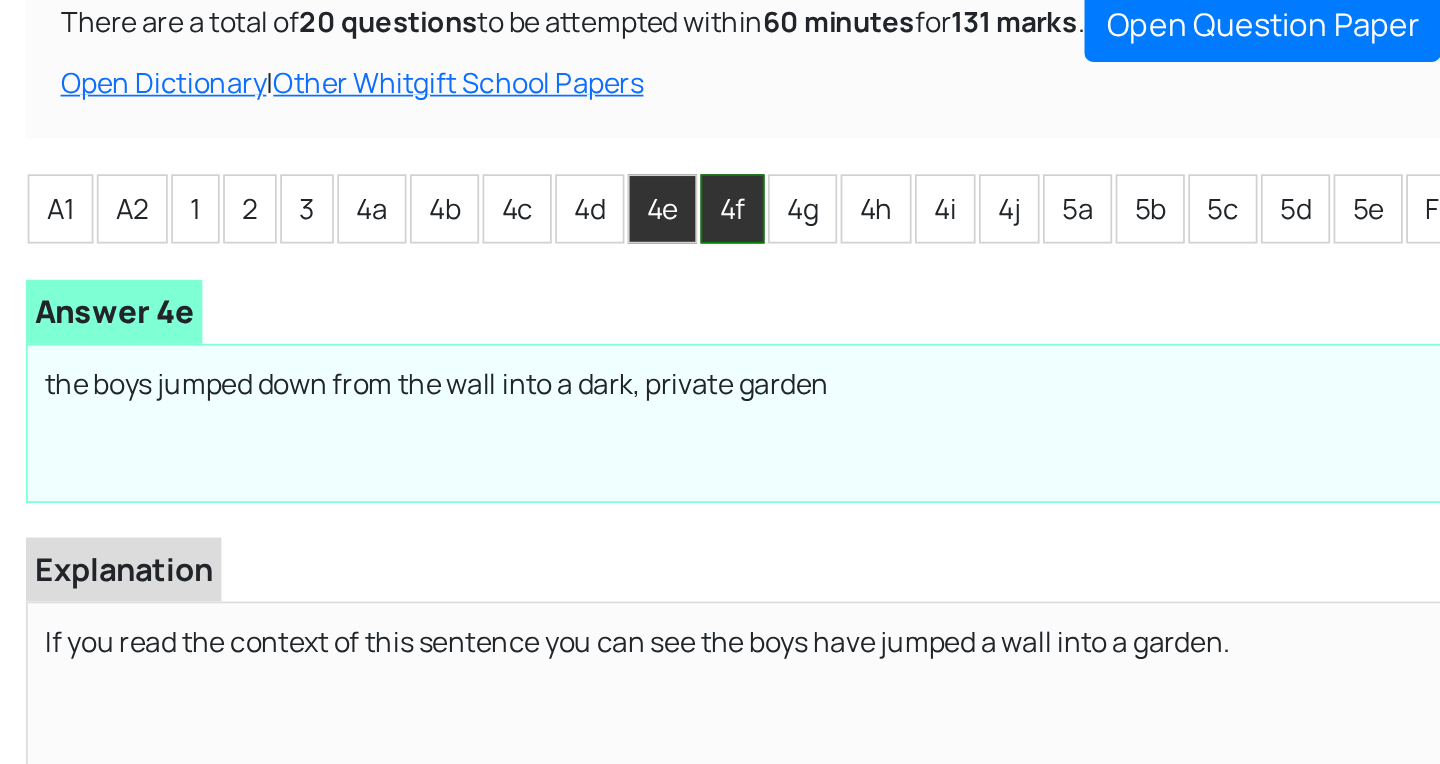 click on "4f" at bounding box center (423, 339) 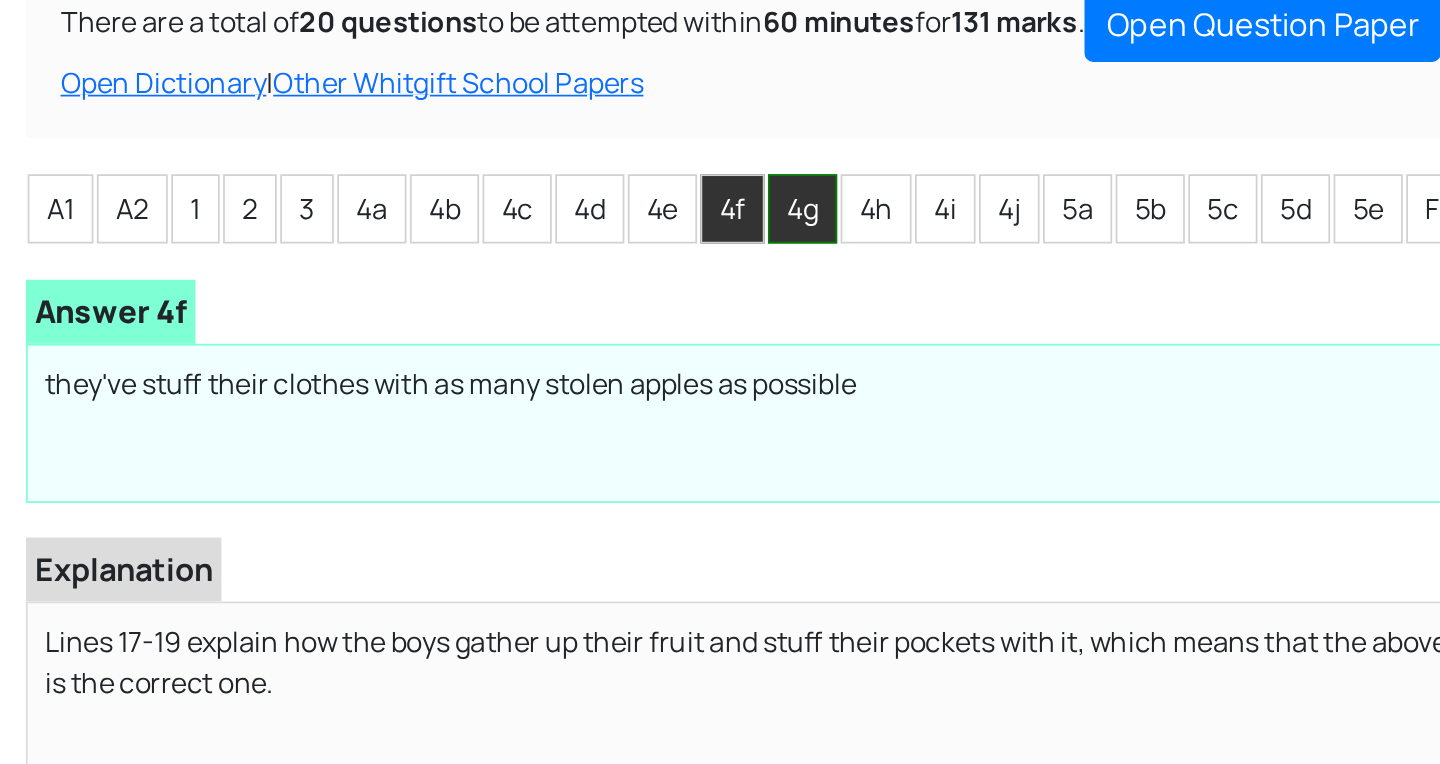click on "4g" at bounding box center [464, 339] 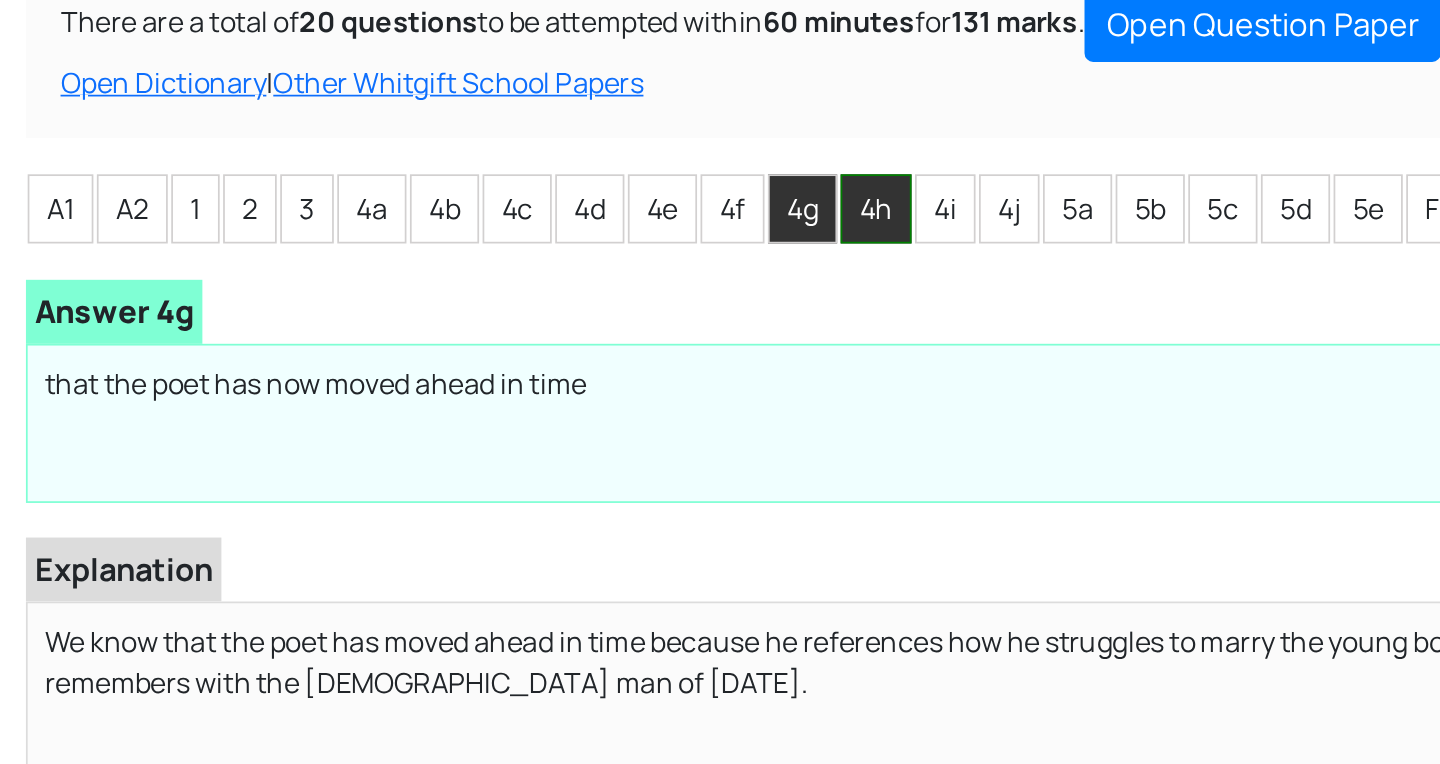 click on "4h" at bounding box center [506, 339] 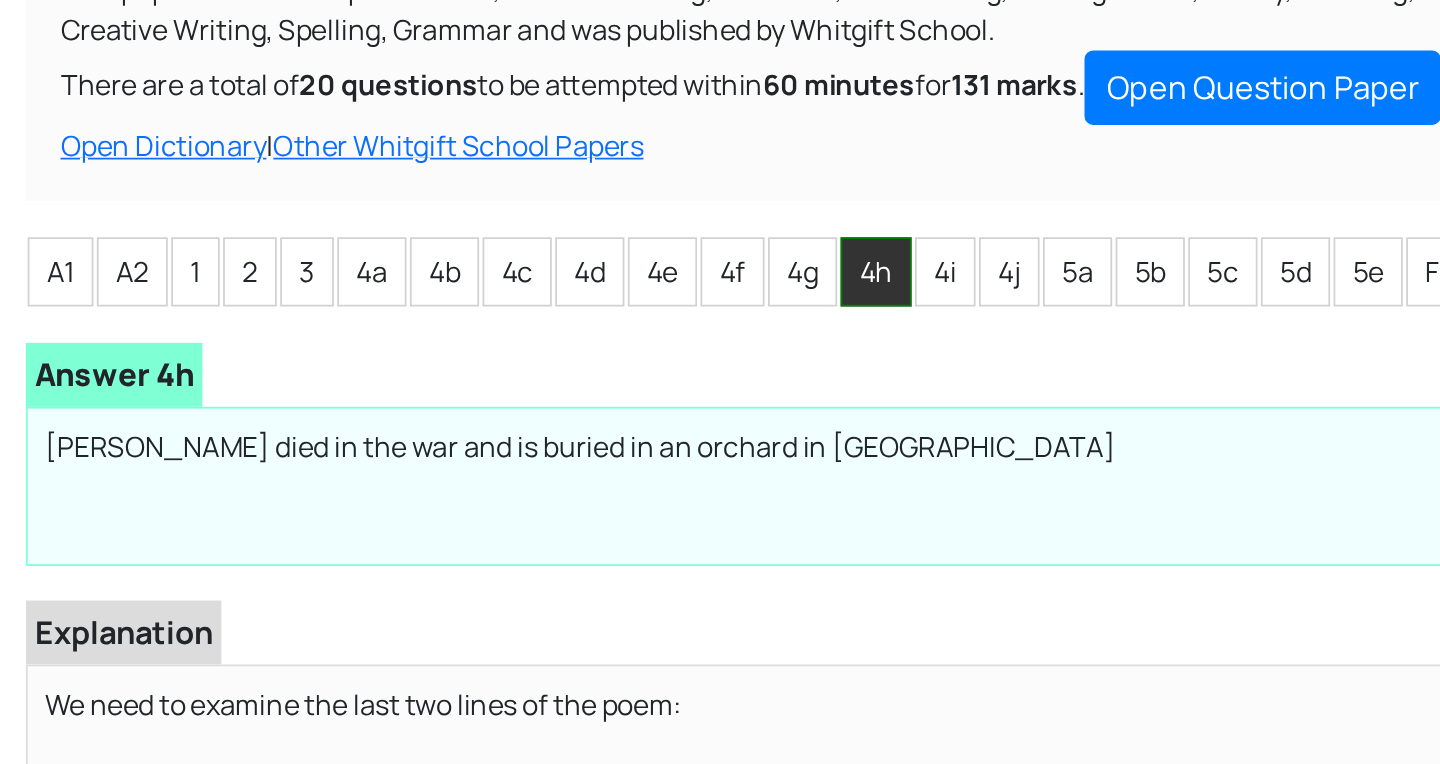 scroll, scrollTop: 215, scrollLeft: 0, axis: vertical 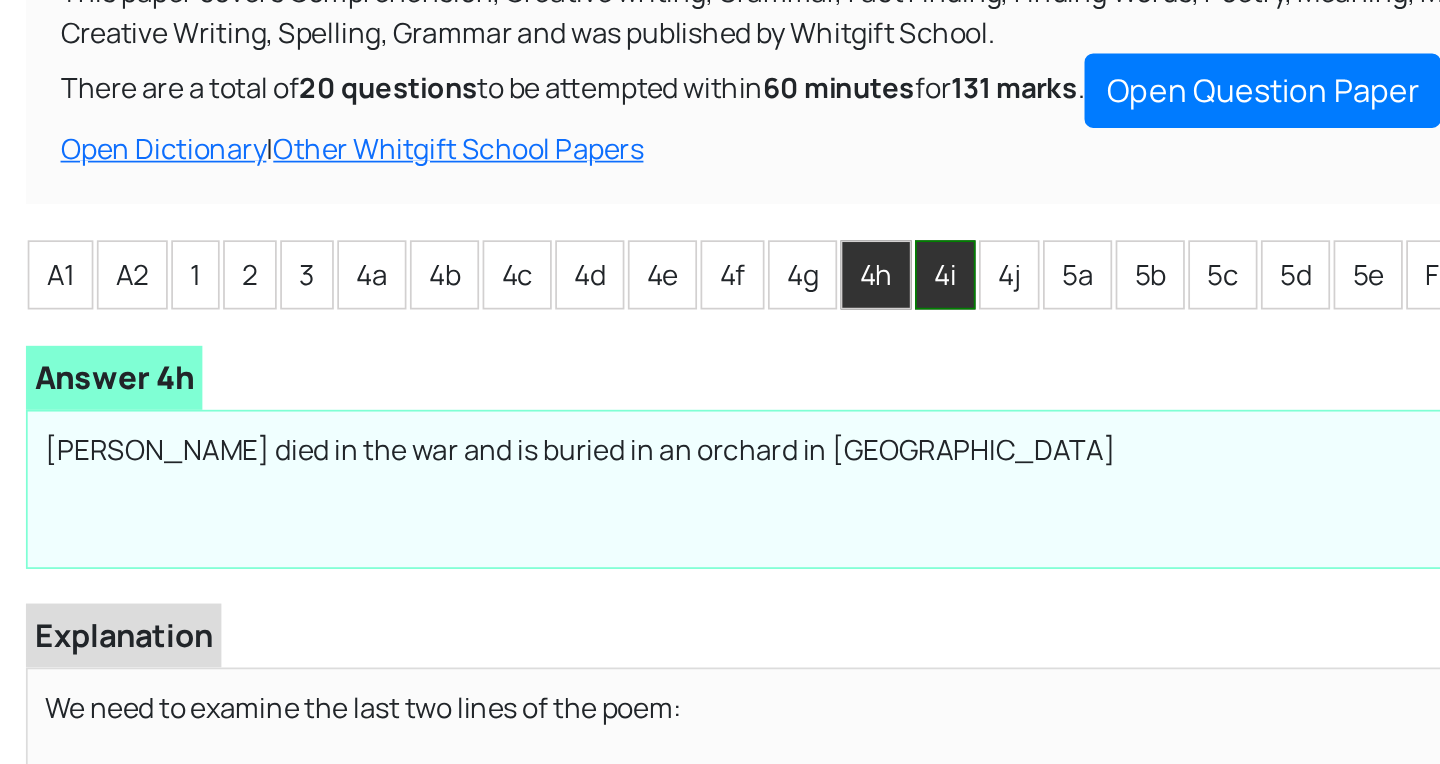 click on "4i" at bounding box center [546, 159] 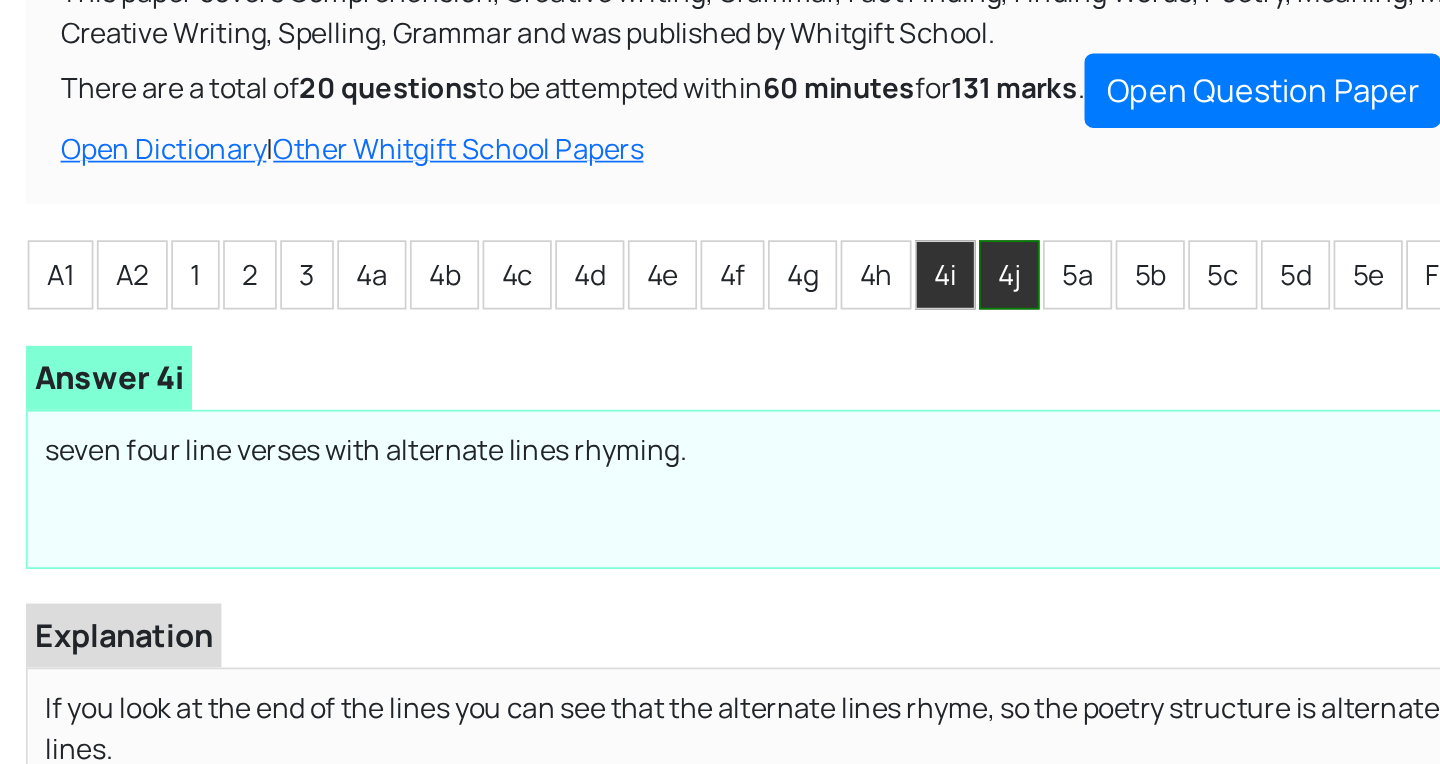 click on "4j" at bounding box center (583, 159) 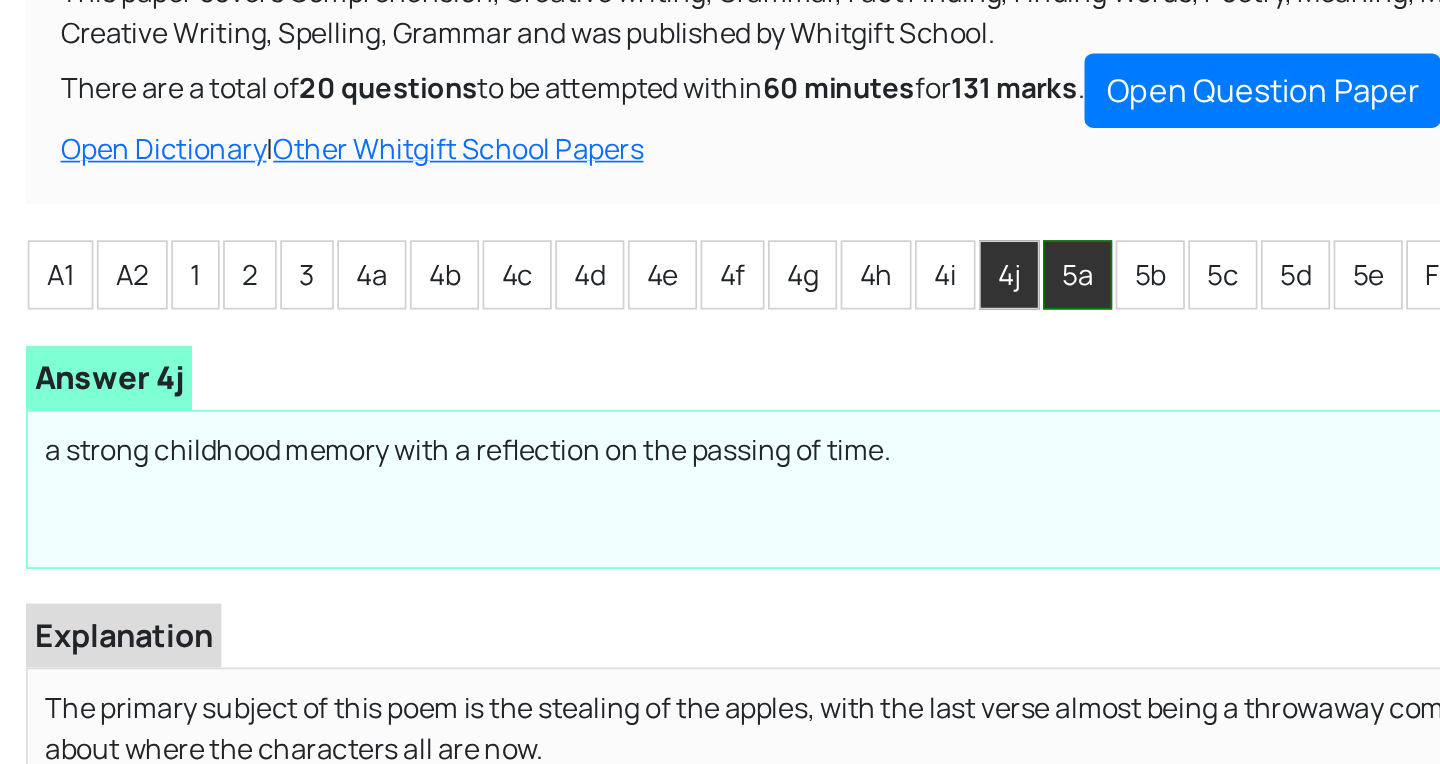 click on "5a" at bounding box center (623, 159) 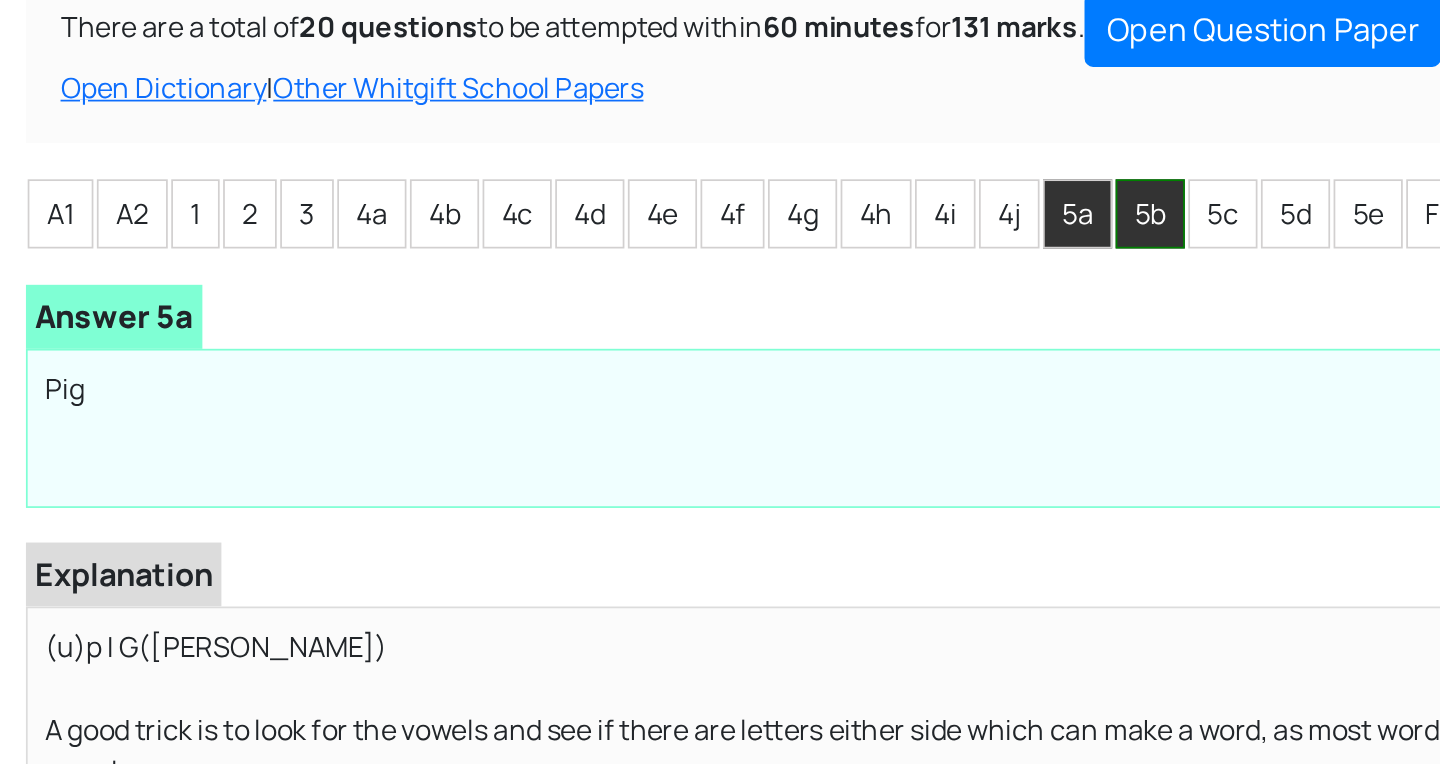 click on "5b" at bounding box center [665, 159] 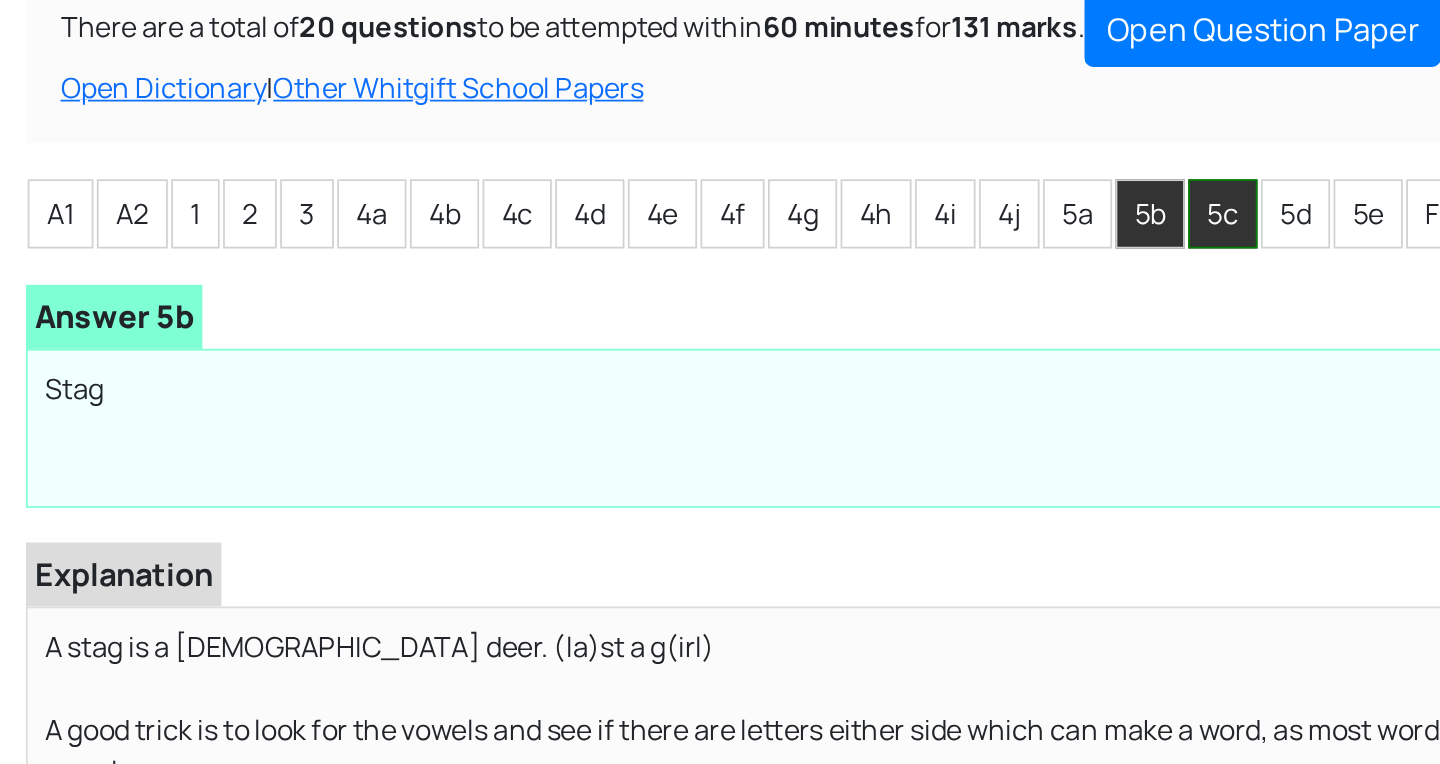 click on "5c" at bounding box center [707, 159] 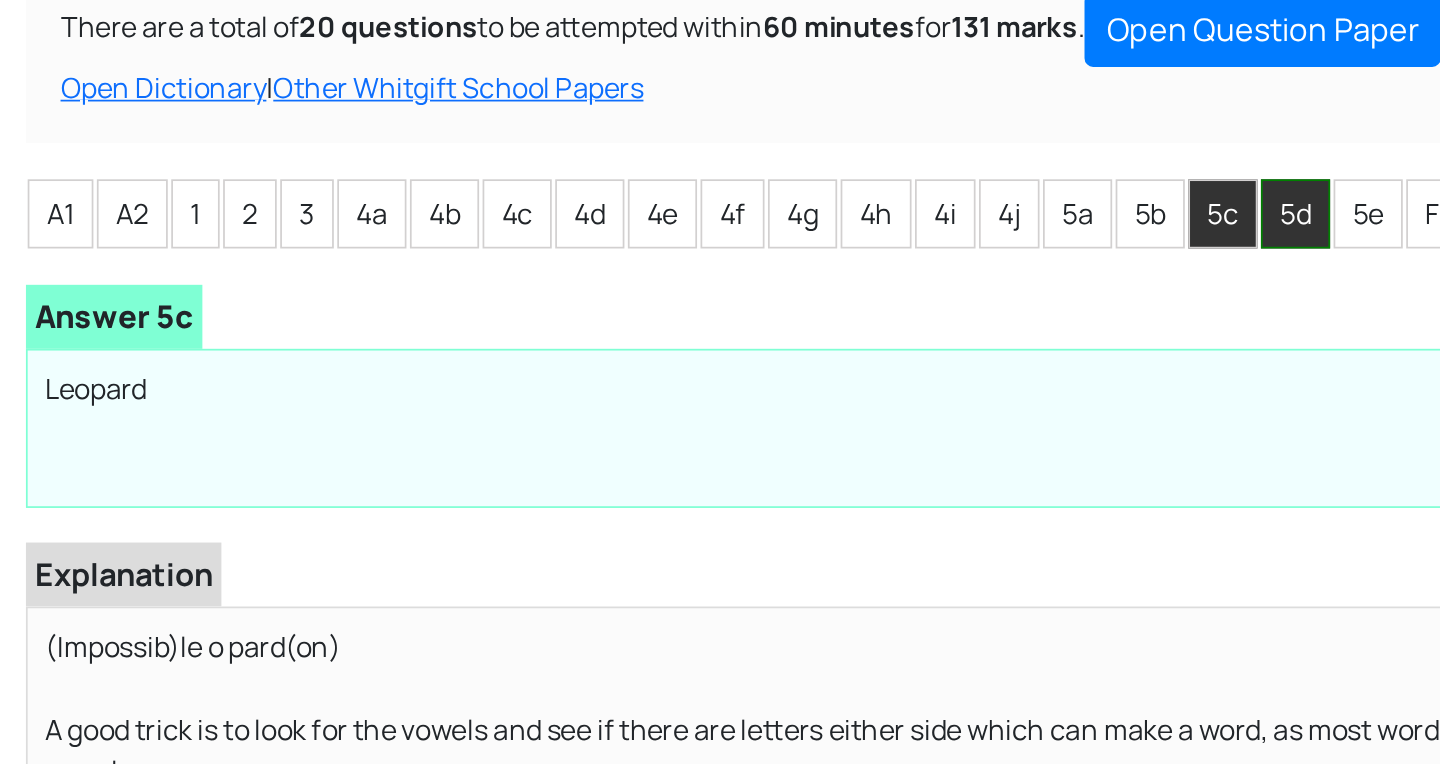 click on "5d" at bounding box center (749, 159) 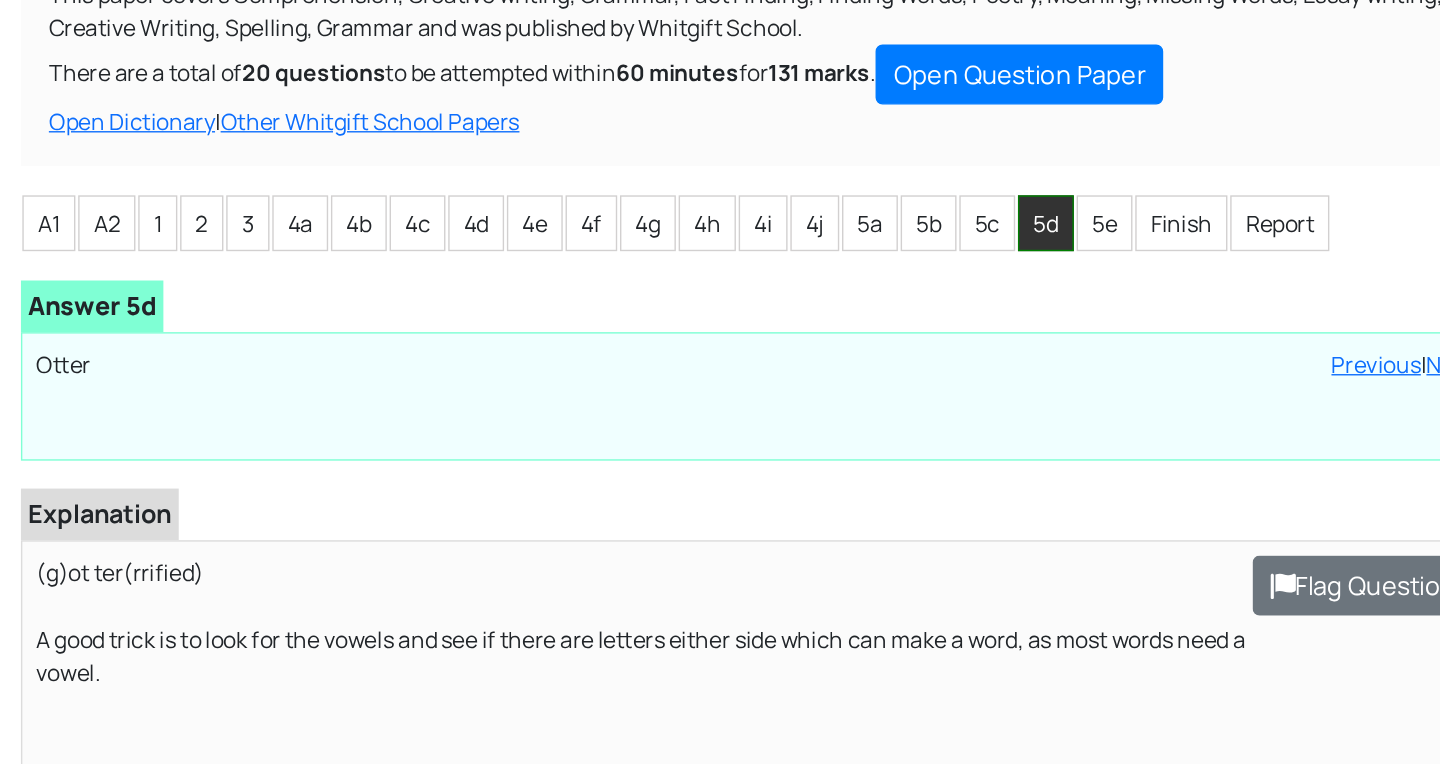 scroll, scrollTop: 213, scrollLeft: 0, axis: vertical 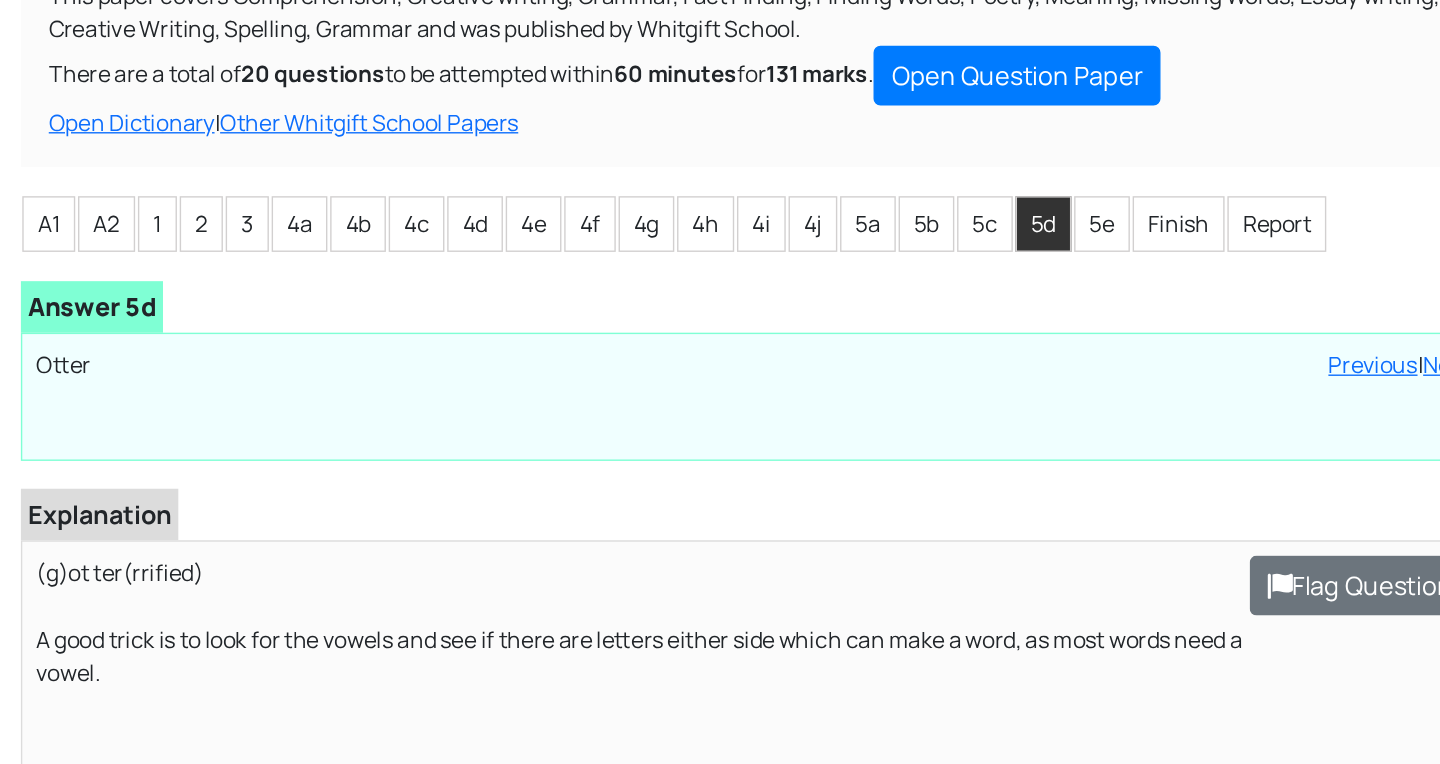 click on "5e" at bounding box center [791, 161] 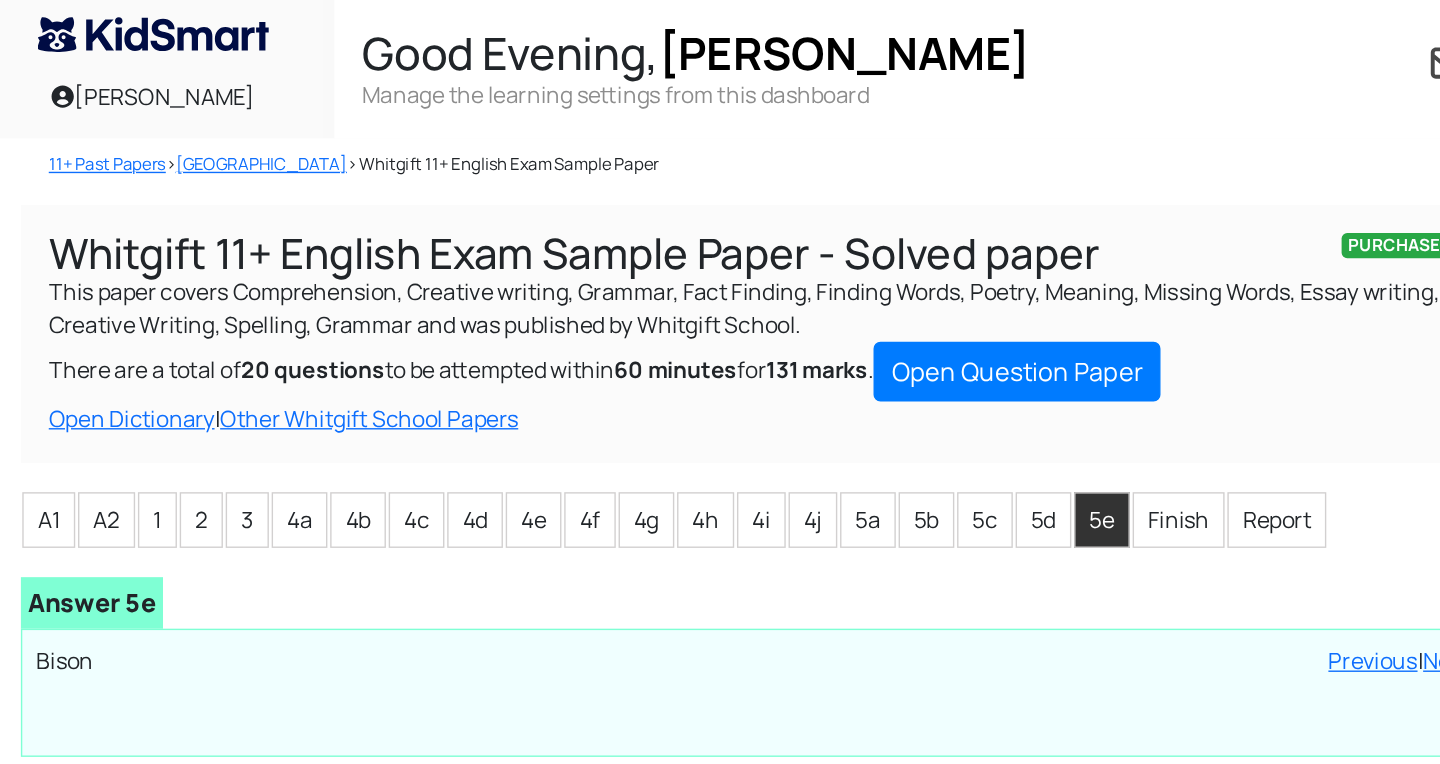 scroll, scrollTop: 0, scrollLeft: 0, axis: both 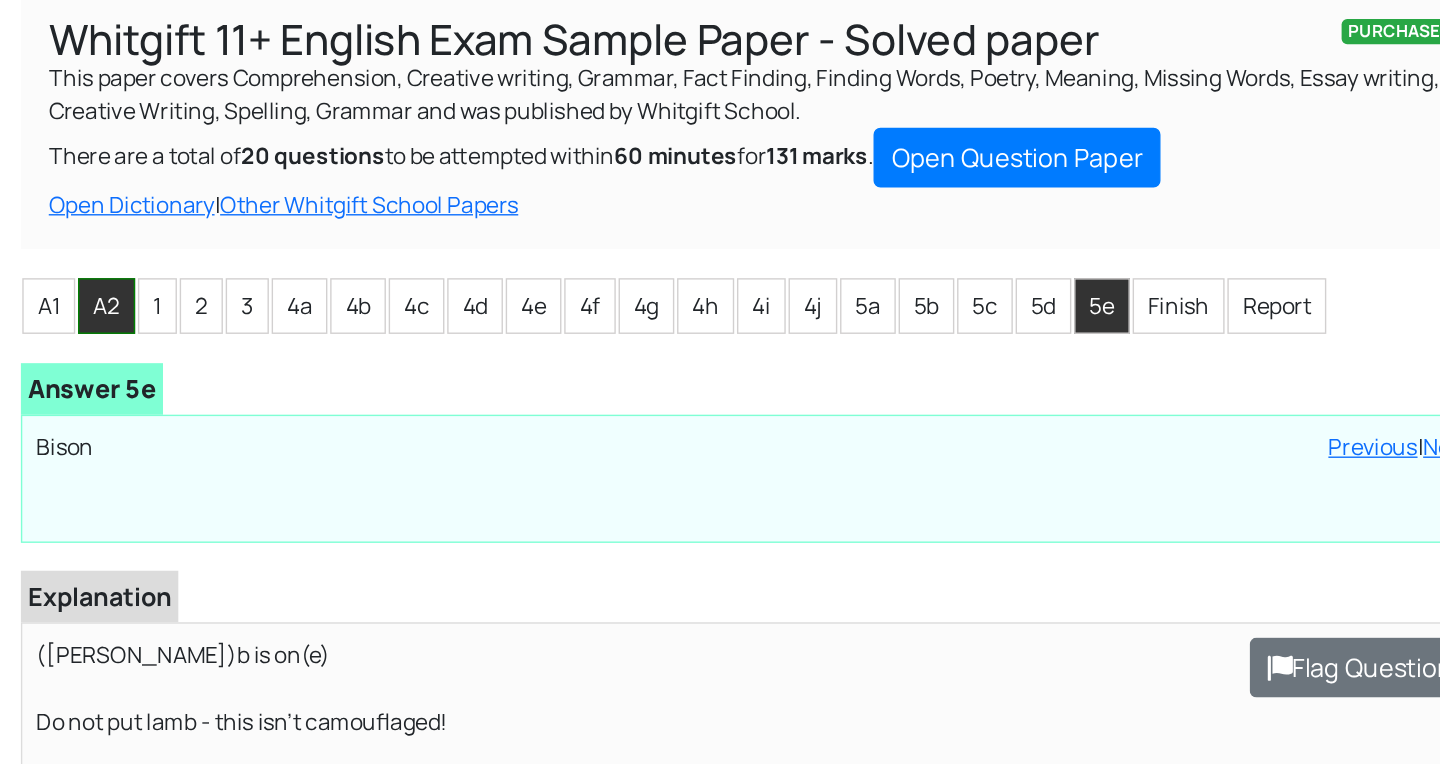 click on "A2" at bounding box center [76, 374] 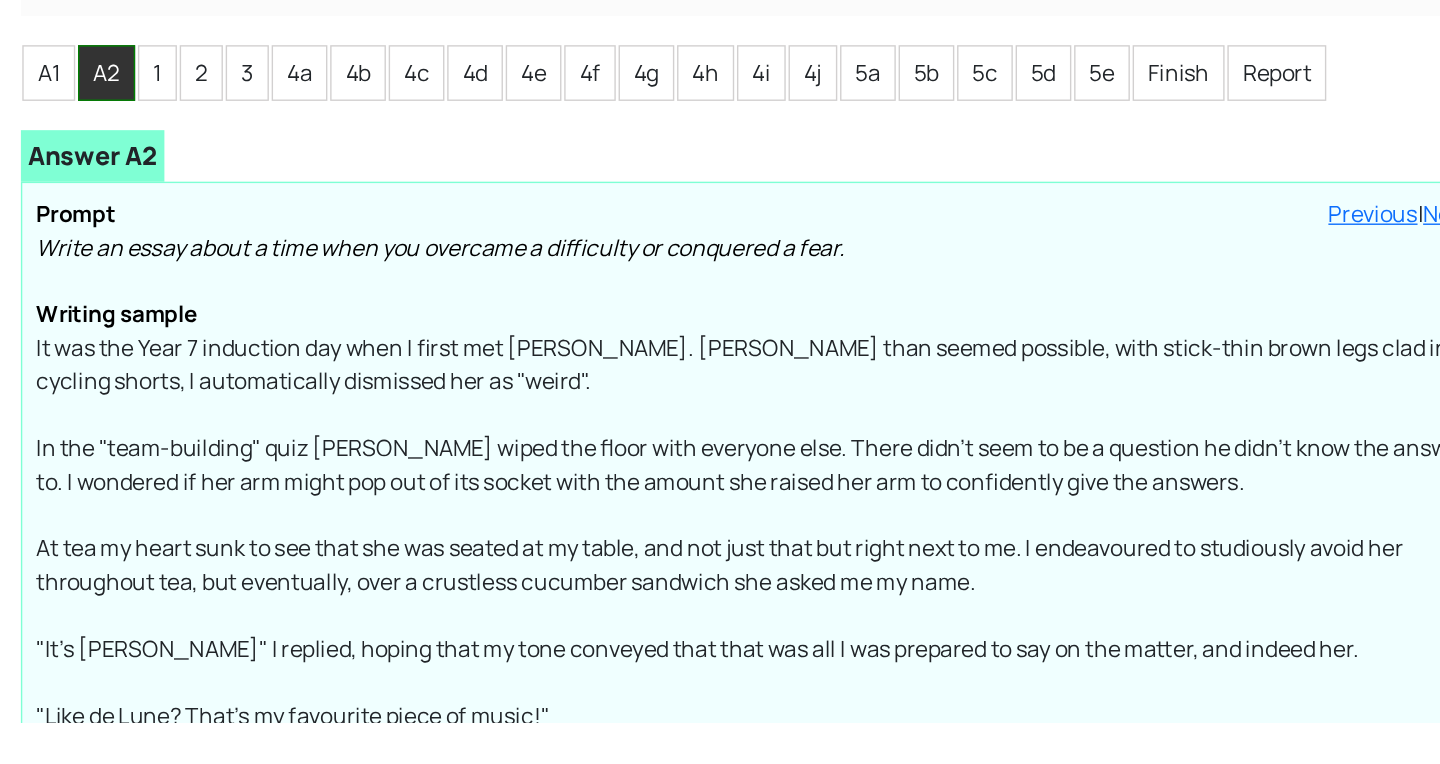 scroll, scrollTop: 74, scrollLeft: 0, axis: vertical 